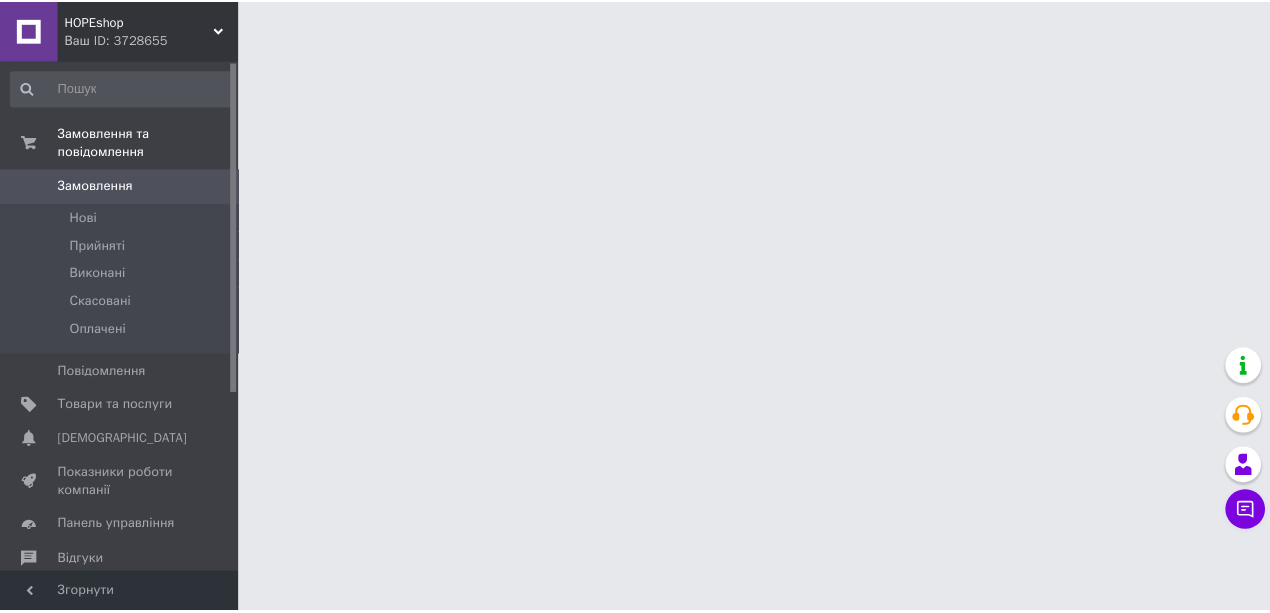 scroll, scrollTop: 0, scrollLeft: 0, axis: both 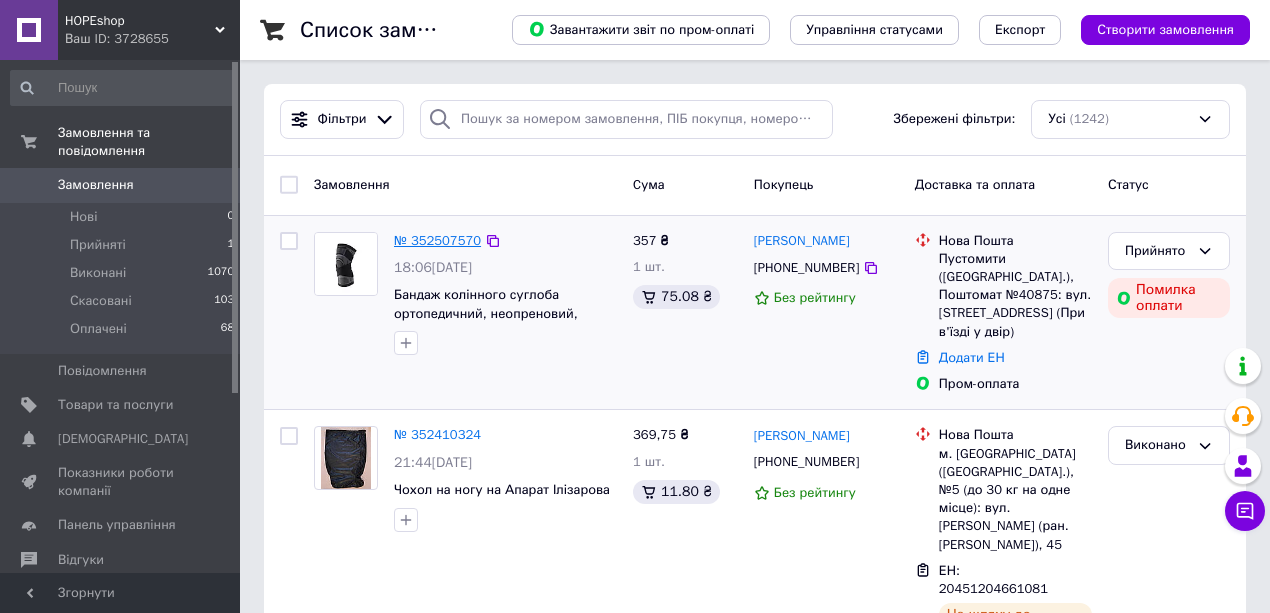 click on "№ 352507570" at bounding box center [437, 240] 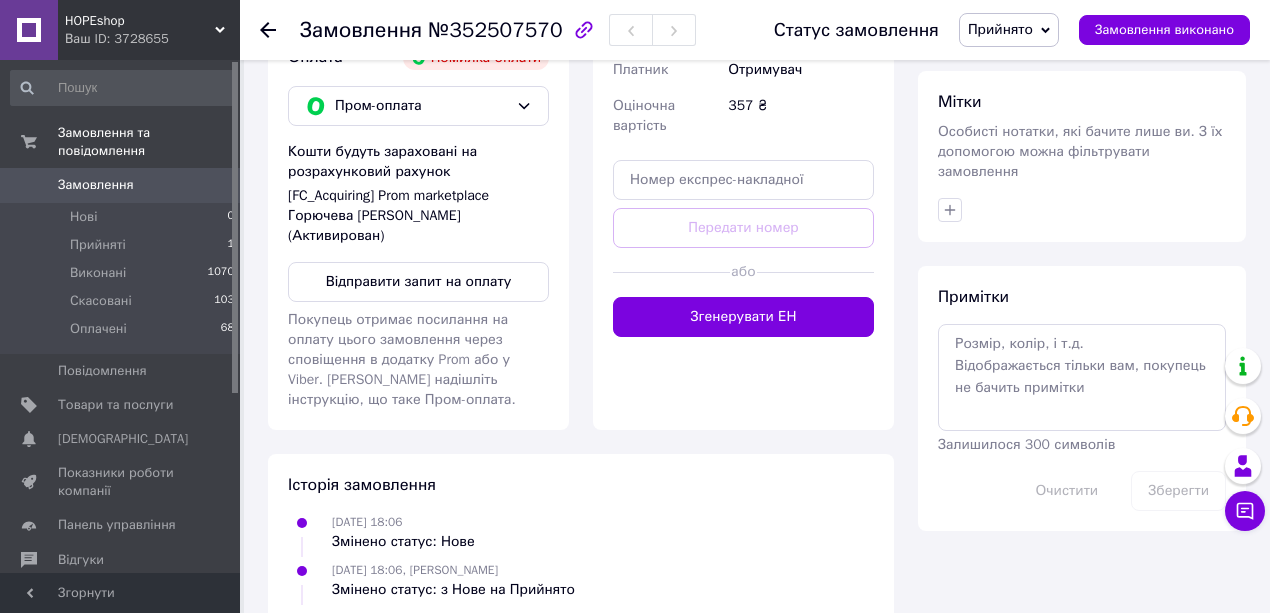 scroll, scrollTop: 933, scrollLeft: 0, axis: vertical 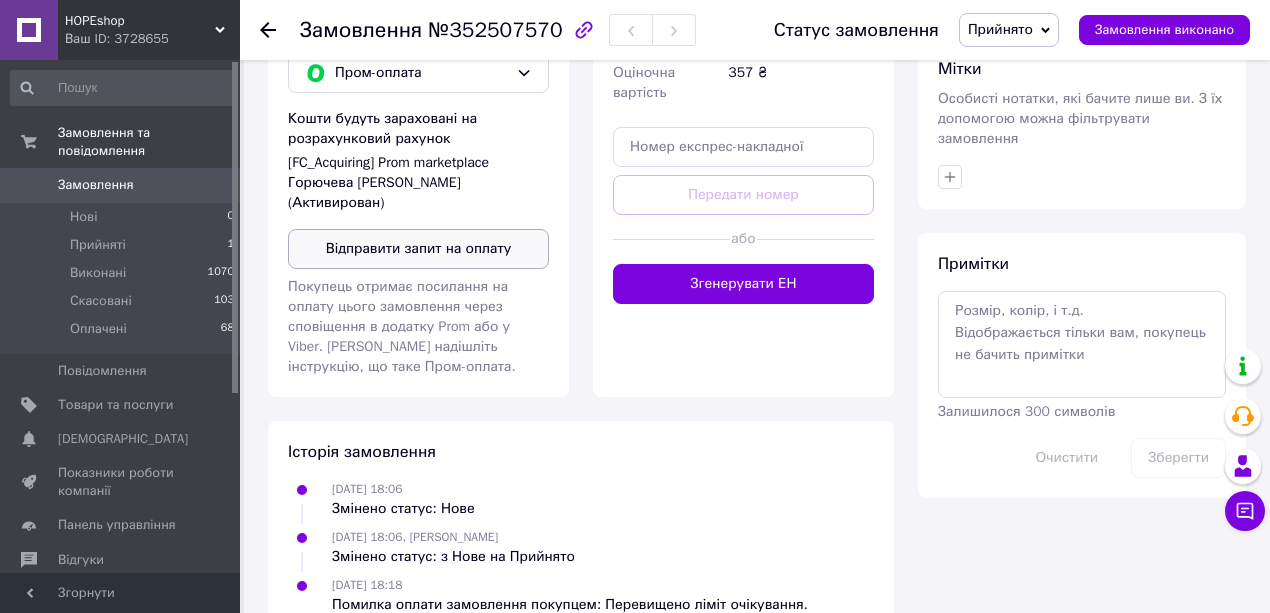 click on "Відправити запит на оплату" at bounding box center [418, 249] 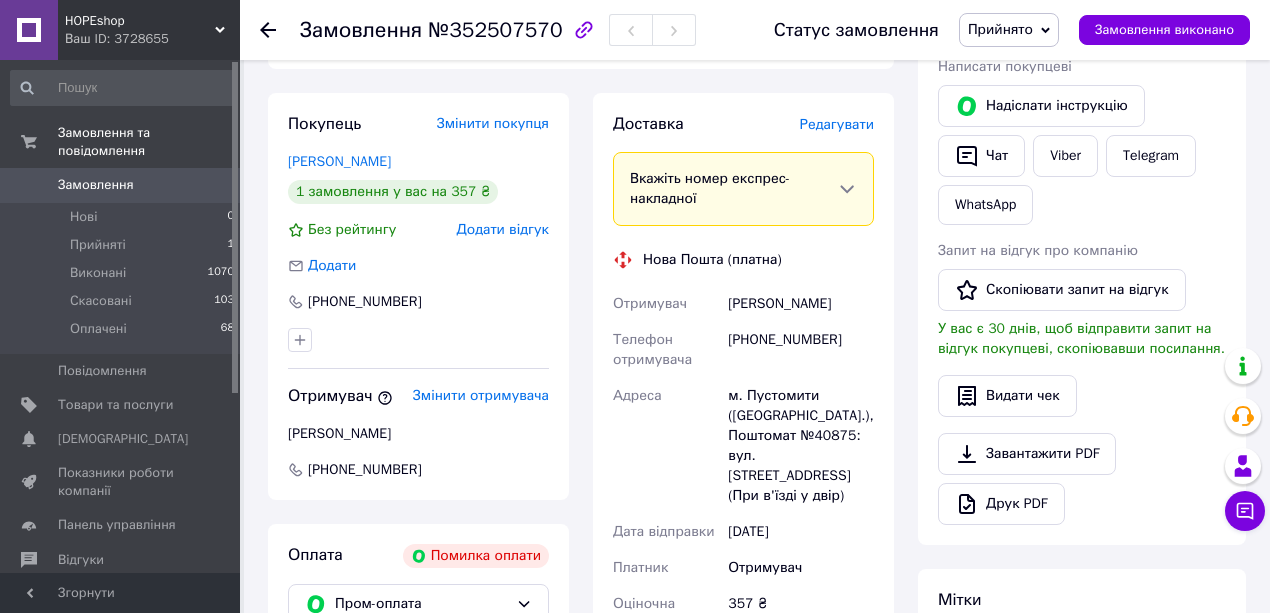 scroll, scrollTop: 400, scrollLeft: 0, axis: vertical 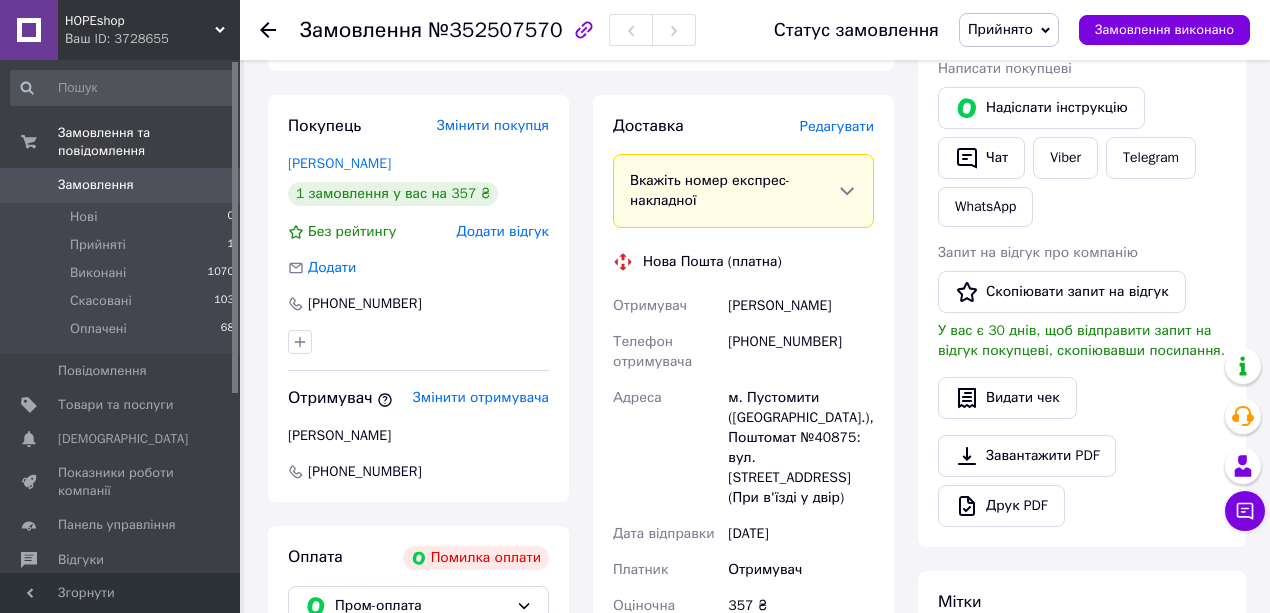 click on "Редагувати" at bounding box center [837, 126] 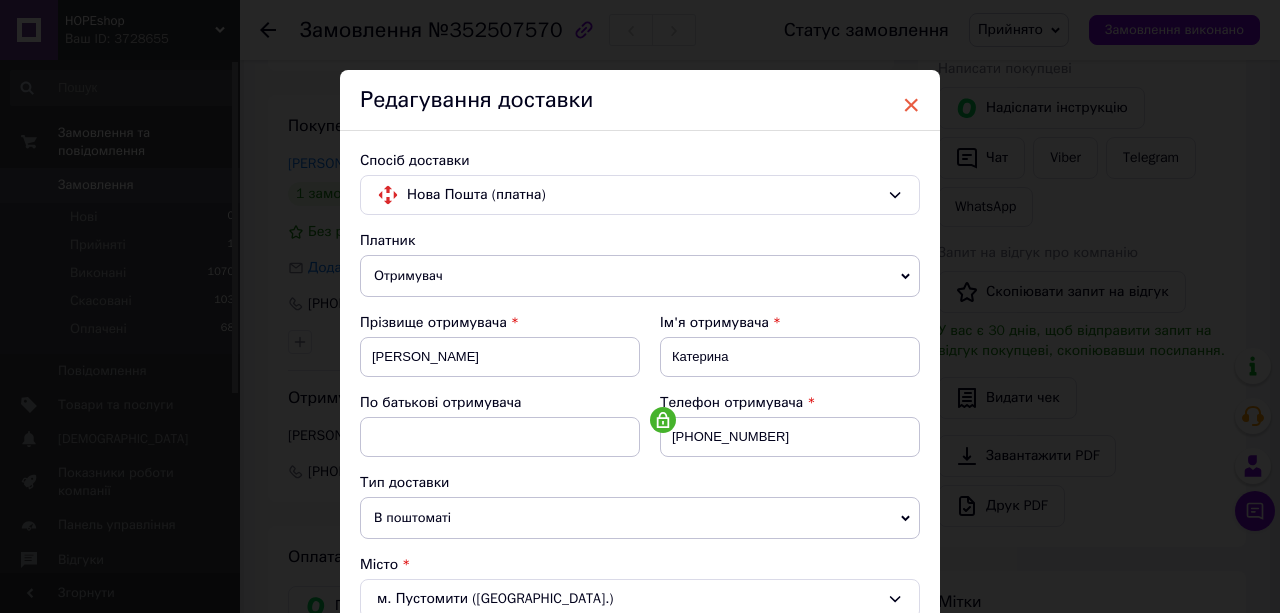 click on "×" at bounding box center (911, 105) 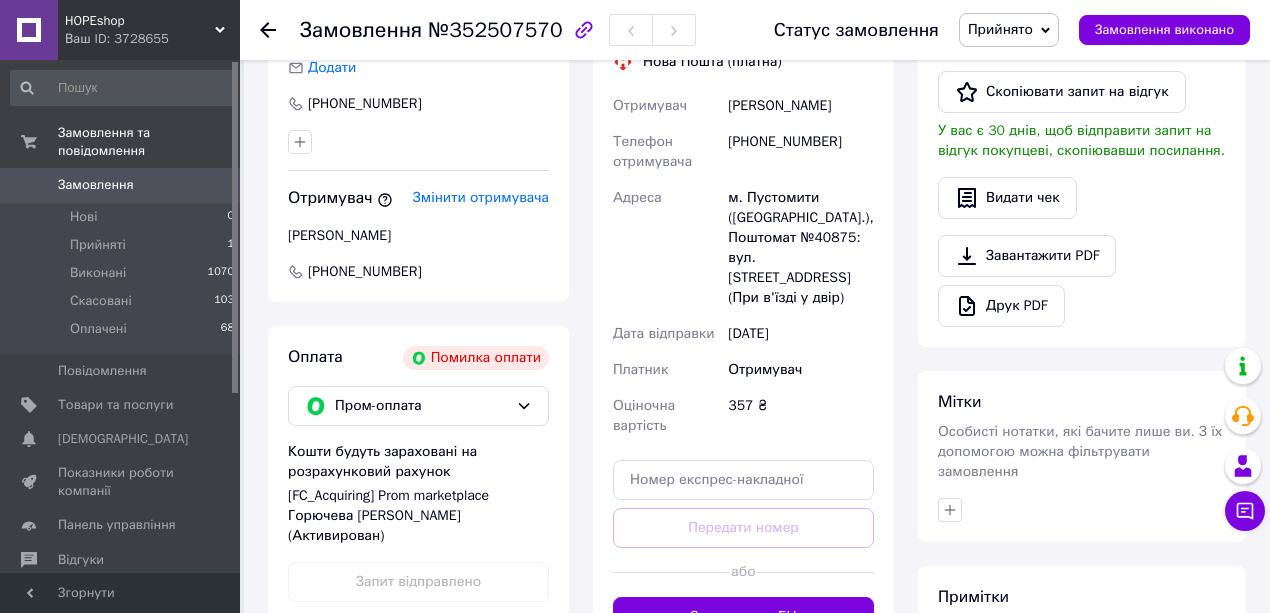 scroll, scrollTop: 800, scrollLeft: 0, axis: vertical 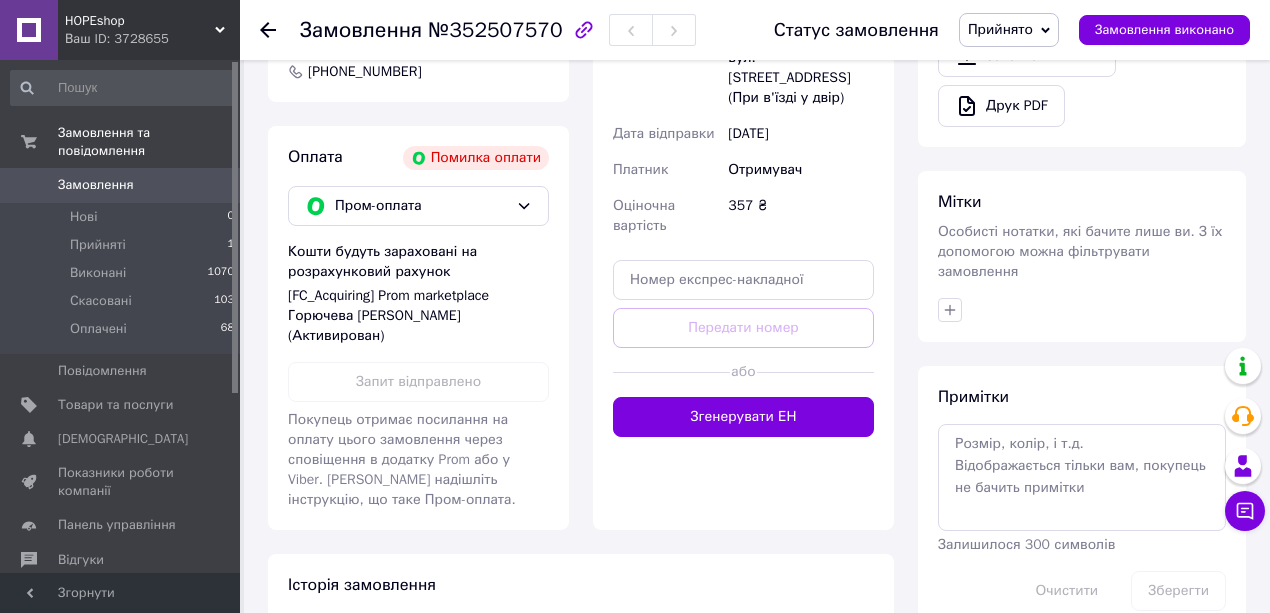 click on "Доставка [PERSON_NAME] Вкажіть номер експрес-накладної Обов'язково введіть номер експрес-накладної,
якщо створювали її не на цій сторінці. У разі,
якщо номер ЕН не буде доданий, ми не зможемо
виплатити гроші за замовлення Мобільний номер покупця (із замовлення) повинен відповідати номеру отримувача за накладною Нова Пошта (платна) Отримувач [PERSON_NAME] Телефон отримувача [PHONE_NUMBER] Адреса м. Пустомити ([GEOGRAPHIC_DATA].), Поштомат №40875: вул. [STREET_ADDRESS] (При в'їзді у двір) Дата відправки [DATE] Платник Отримувач Оціночна вартість 357 ₴ Передати номер або 357 < >" at bounding box center [743, 112] 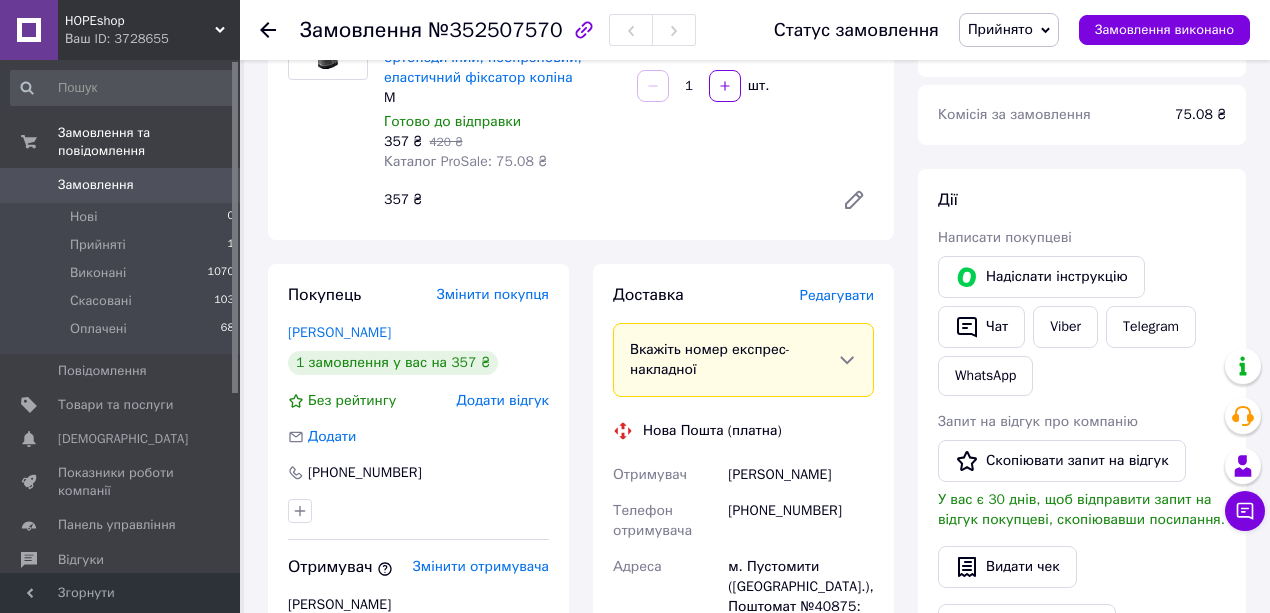 scroll, scrollTop: 200, scrollLeft: 0, axis: vertical 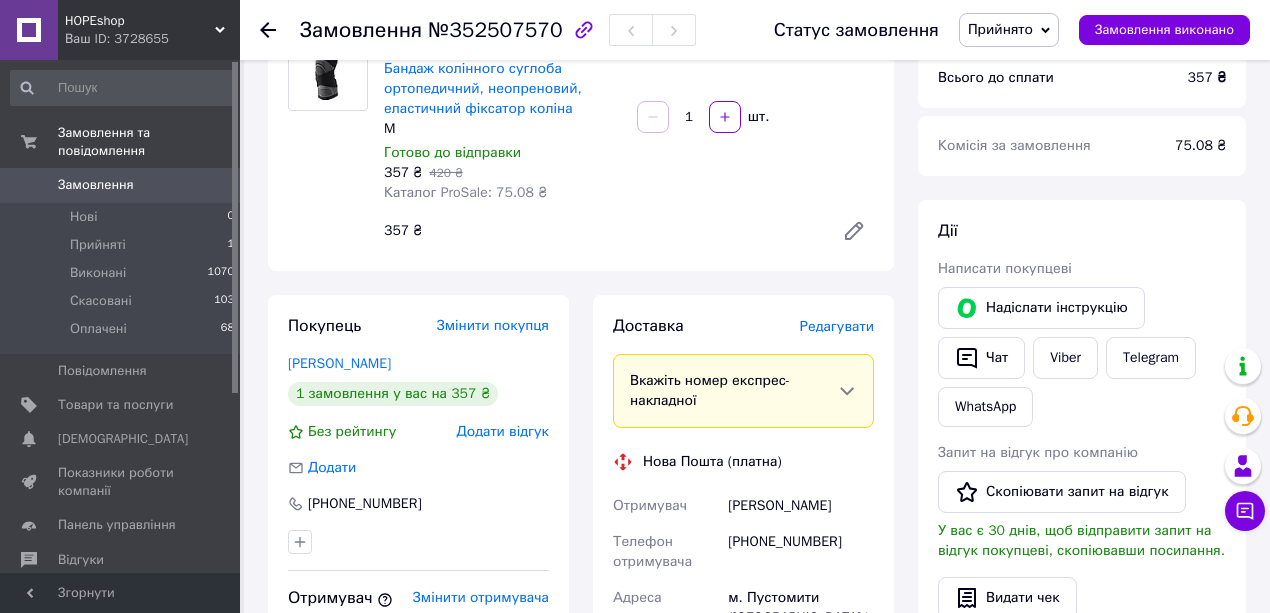 click on "Всього 1 товар 357 ₴ Доставка Необхідно уточнити Знижка Додати Всього до сплати 357 ₴ Комісія за замовлення 75.08 ₴ Дії Написати покупцеві   Надіслати інструкцію   Чат Viber Telegram WhatsApp Запит на відгук про компанію   Скопіювати запит на відгук У вас є 30 днів, щоб відправити запит на відгук покупцеві, скопіювавши посилання.   Видати чек   Завантажити PDF   Друк PDF Мітки Особисті нотатки, які бачите лише ви. З їх допомогою можна фільтрувати замовлення Примітки Залишилося 300 символів Очистити Зберегти" at bounding box center (1082, 626) 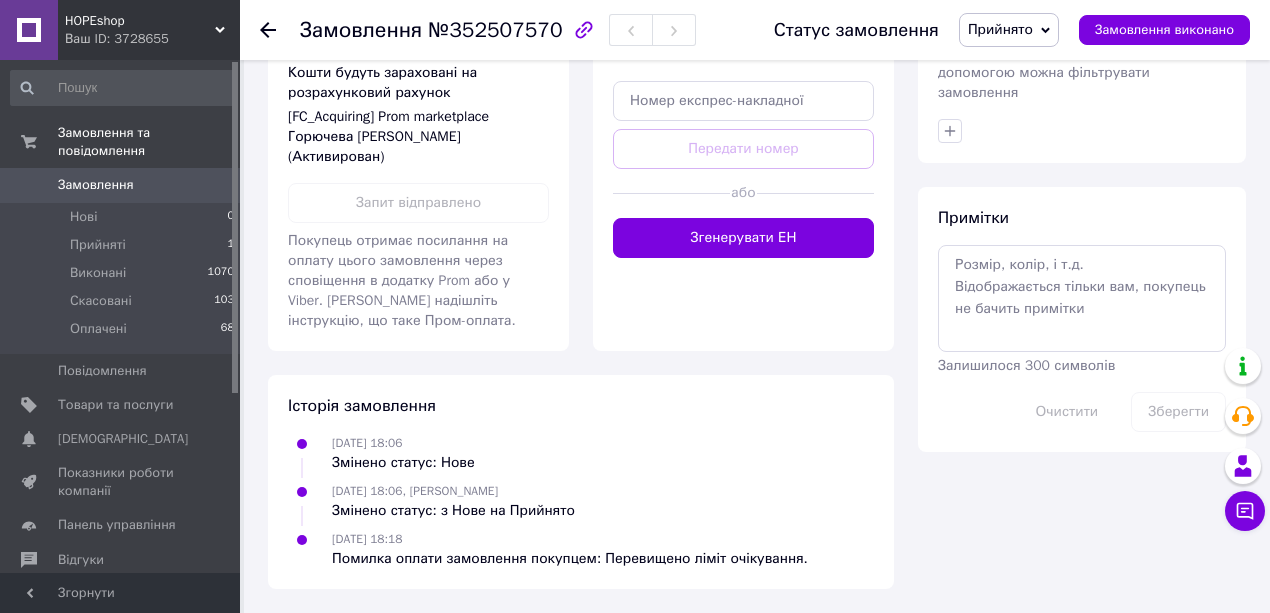 scroll, scrollTop: 1066, scrollLeft: 0, axis: vertical 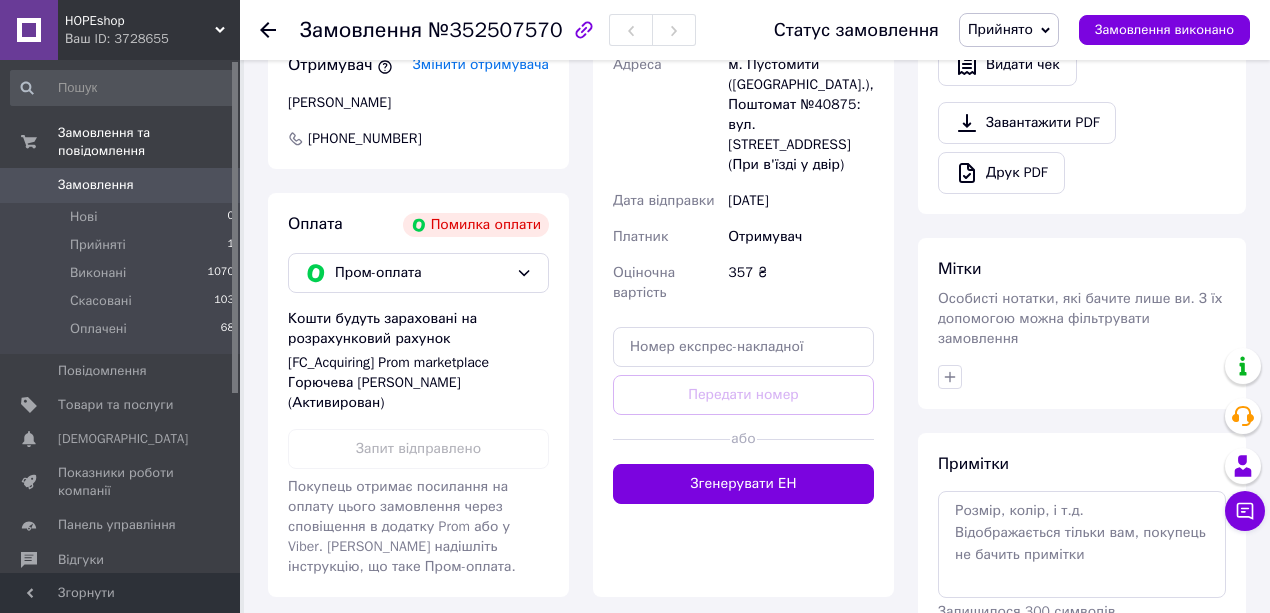 click on "Доставка [PERSON_NAME] Вкажіть номер експрес-накладної Обов'язково введіть номер експрес-накладної,
якщо створювали її не на цій сторінці. У разі,
якщо номер ЕН не буде доданий, ми не зможемо
виплатити гроші за замовлення Мобільний номер покупця (із замовлення) повинен відповідати номеру отримувача за накладною Нова Пошта (платна) Отримувач [PERSON_NAME] Телефон отримувача [PHONE_NUMBER] Адреса м. Пустомити ([GEOGRAPHIC_DATA].), Поштомат №40875: вул. [STREET_ADDRESS] (При в'їзді у двір) Дата відправки [DATE] Платник Отримувач Оціночна вартість 357 ₴ Передати номер або 357 < >" at bounding box center [743, 179] 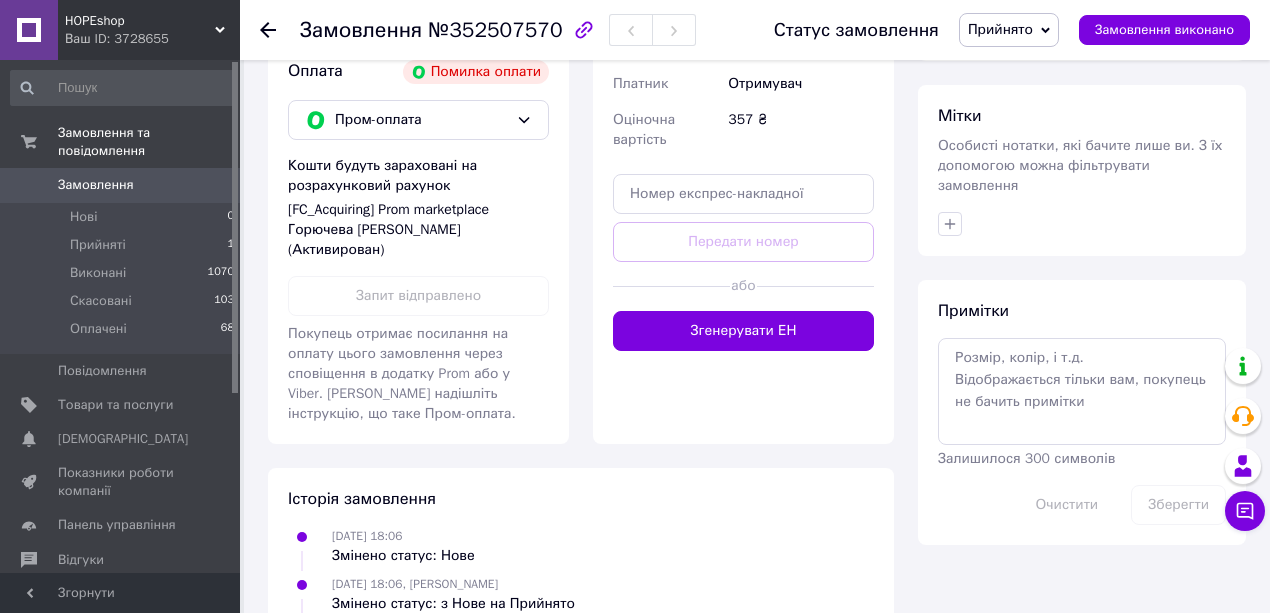 scroll, scrollTop: 800, scrollLeft: 0, axis: vertical 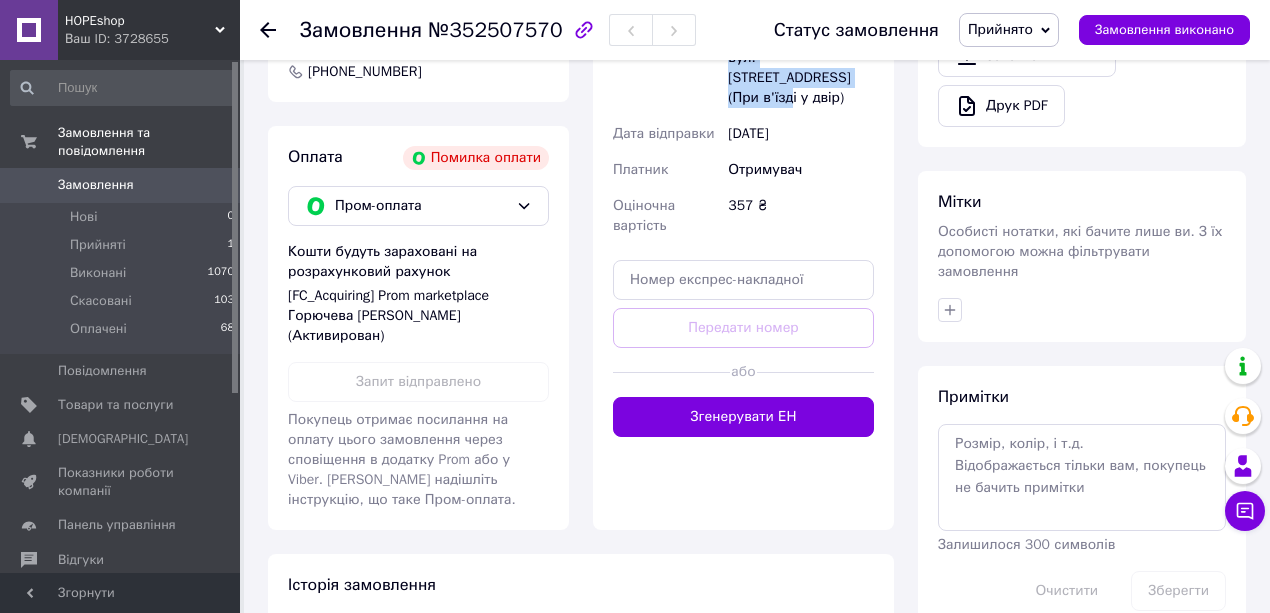 drag, startPoint x: 730, startPoint y: 134, endPoint x: 860, endPoint y: 258, distance: 179.65523 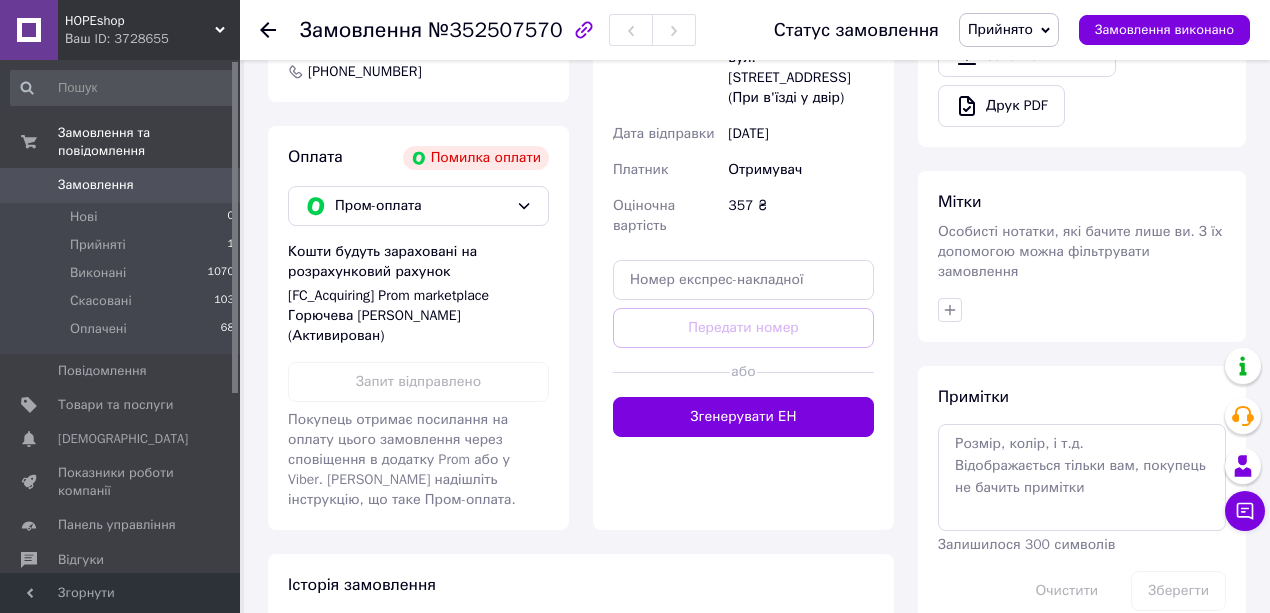 click on "Доставка [PERSON_NAME] Вкажіть номер експрес-накладної Обов'язково введіть номер експрес-накладної,
якщо створювали її не на цій сторінці. У разі,
якщо номер ЕН не буде доданий, ми не зможемо
виплатити гроші за замовлення Мобільний номер покупця (із замовлення) повинен відповідати номеру отримувача за накладною Нова Пошта (платна) Отримувач [PERSON_NAME] Телефон отримувача [PHONE_NUMBER] Адреса м. Пустомити ([GEOGRAPHIC_DATA].), Поштомат №40875: вул. [STREET_ADDRESS] (При в'їзді у двір) Дата відправки [DATE] Платник Отримувач Оціночна вартість 357 ₴ Передати номер або 357 < >" at bounding box center (743, 112) 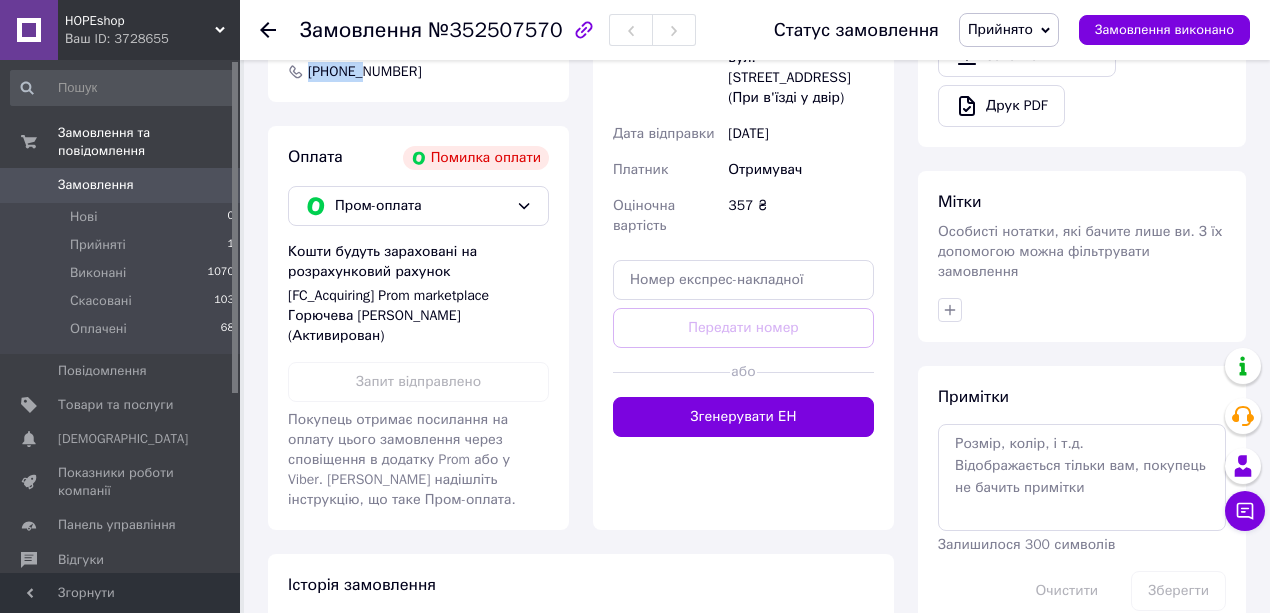 drag, startPoint x: 290, startPoint y: 176, endPoint x: 378, endPoint y: 195, distance: 90.02777 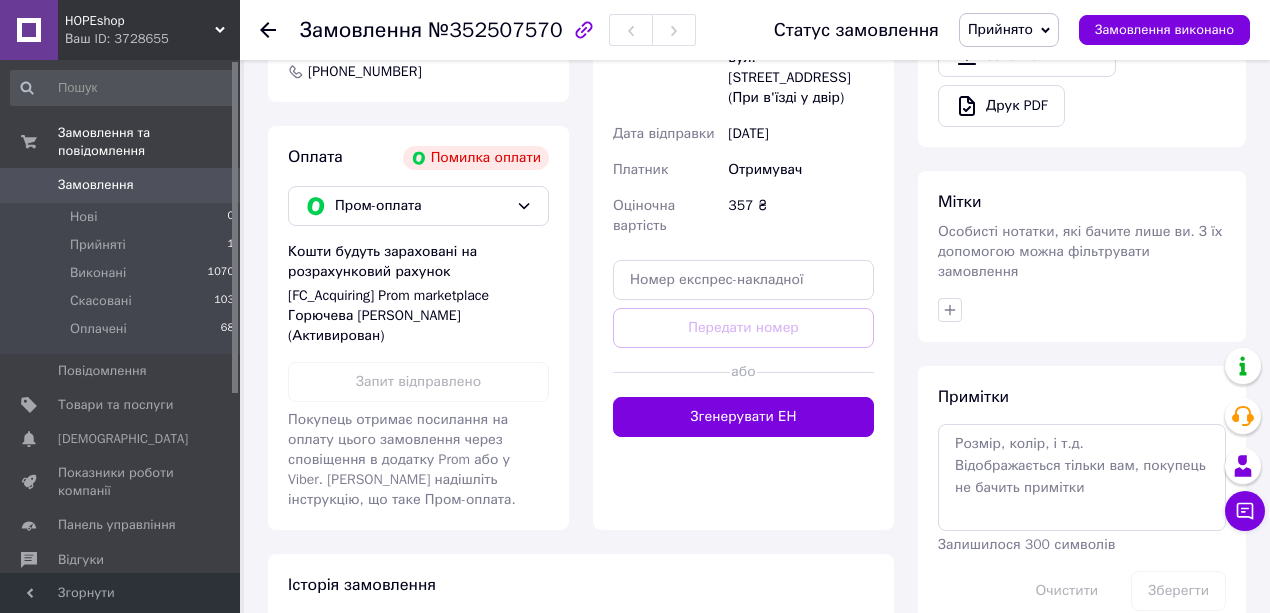 click on "Доставка [PERSON_NAME] Вкажіть номер експрес-накладної Обов'язково введіть номер експрес-накладної,
якщо створювали її не на цій сторінці. У разі,
якщо номер ЕН не буде доданий, ми не зможемо
виплатити гроші за замовлення Мобільний номер покупця (із замовлення) повинен відповідати номеру отримувача за накладною Нова Пошта (платна) Отримувач [PERSON_NAME] Телефон отримувача [PHONE_NUMBER] Адреса м. Пустомити ([GEOGRAPHIC_DATA].), Поштомат №40875: вул. [STREET_ADDRESS] (При в'їзді у двір) Дата відправки [DATE] Платник Отримувач Оціночна вартість 357 ₴ Передати номер або 357 < >" at bounding box center (743, 112) 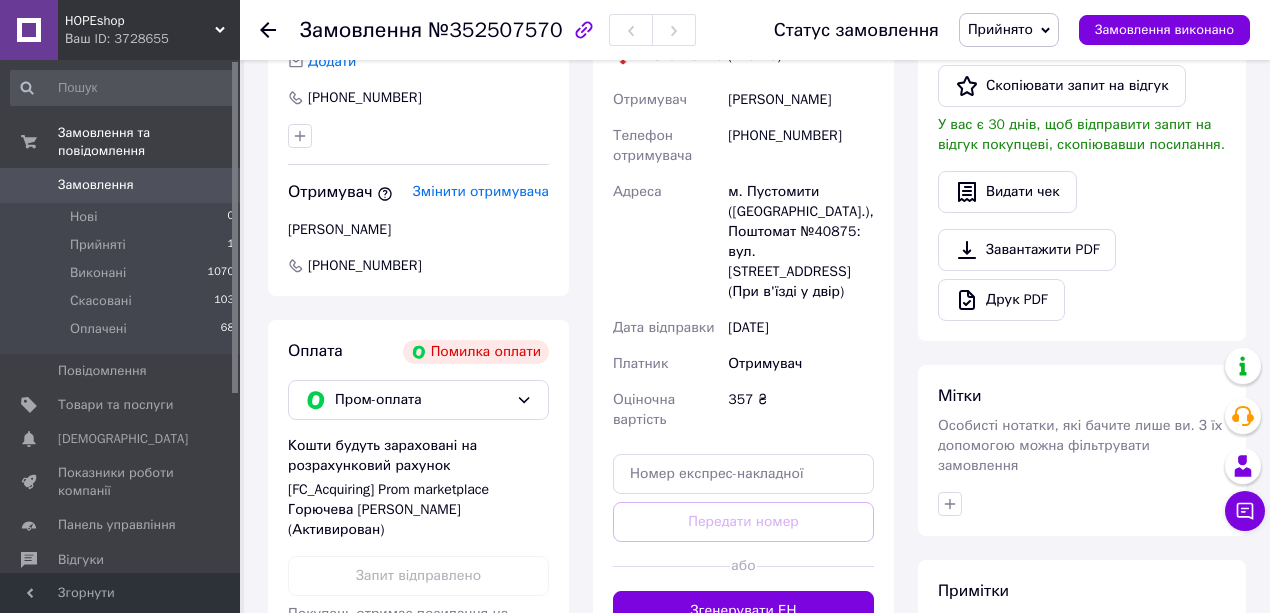 scroll, scrollTop: 600, scrollLeft: 0, axis: vertical 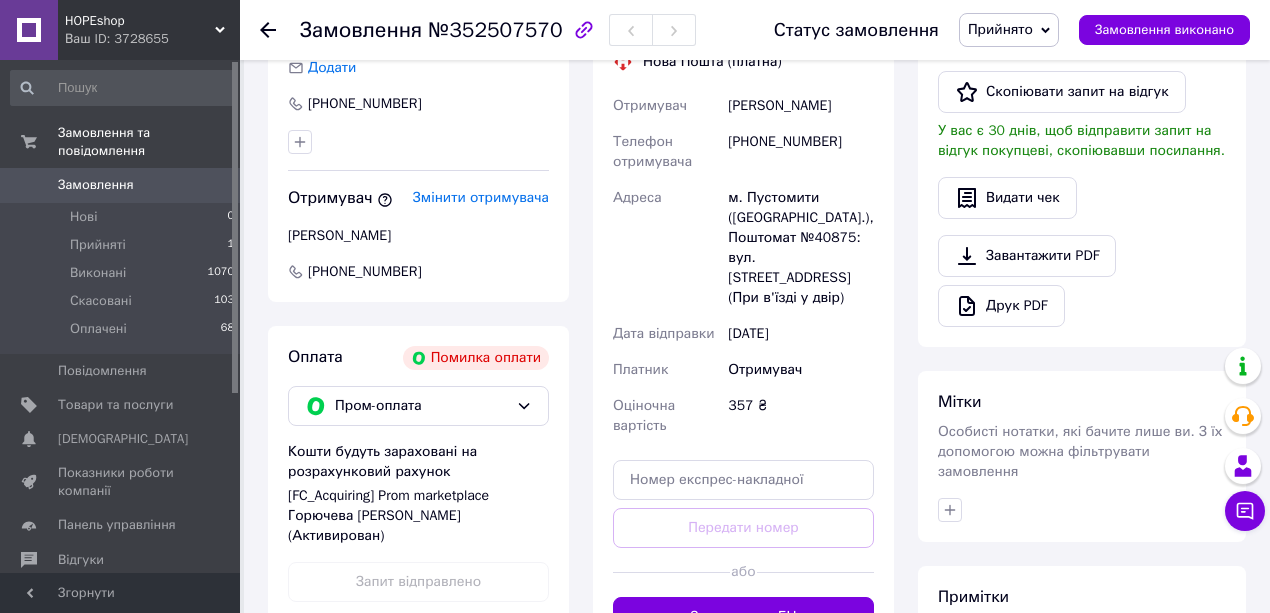 click on "Доставка [PERSON_NAME] Вкажіть номер експрес-накладної Обов'язково введіть номер експрес-накладної,
якщо створювали її не на цій сторінці. У разі,
якщо номер ЕН не буде доданий, ми не зможемо
виплатити гроші за замовлення Мобільний номер покупця (із замовлення) повинен відповідати номеру отримувача за накладною Нова Пошта (платна) Отримувач [PERSON_NAME] Телефон отримувача [PHONE_NUMBER] Адреса м. Пустомити ([GEOGRAPHIC_DATA].), Поштомат №40875: вул. [STREET_ADDRESS] (При в'їзді у двір) Дата відправки [DATE] Платник Отримувач Оціночна вартість 357 ₴ Передати номер або 357 < >" at bounding box center (743, 312) 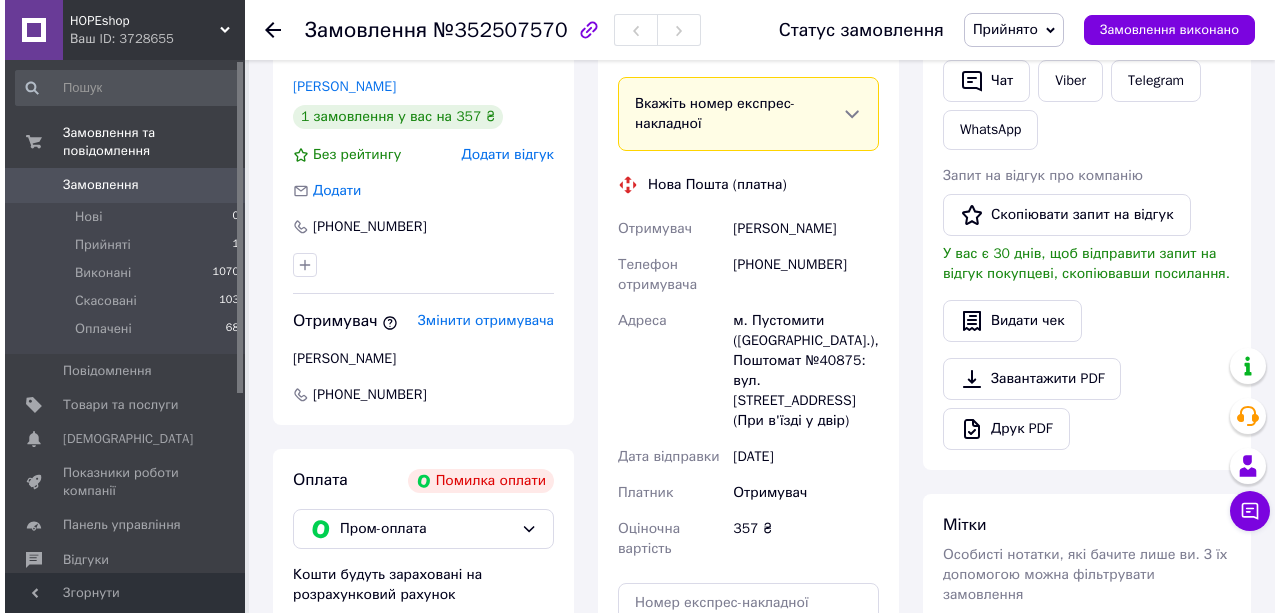scroll, scrollTop: 466, scrollLeft: 0, axis: vertical 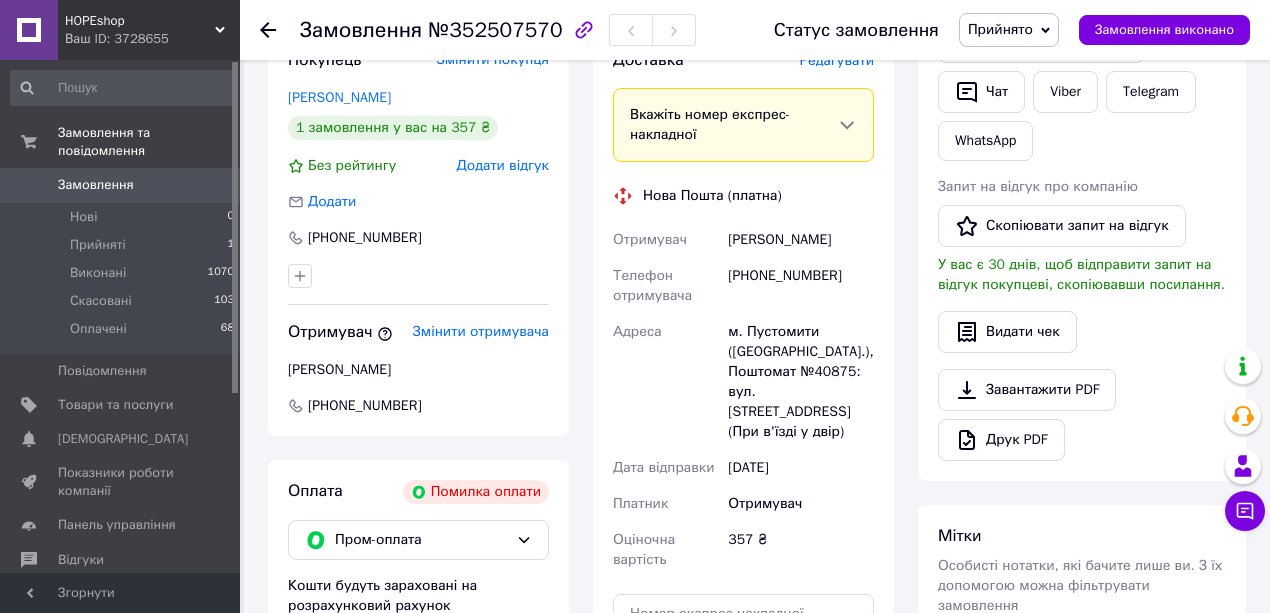 click on "Редагувати" at bounding box center [837, 60] 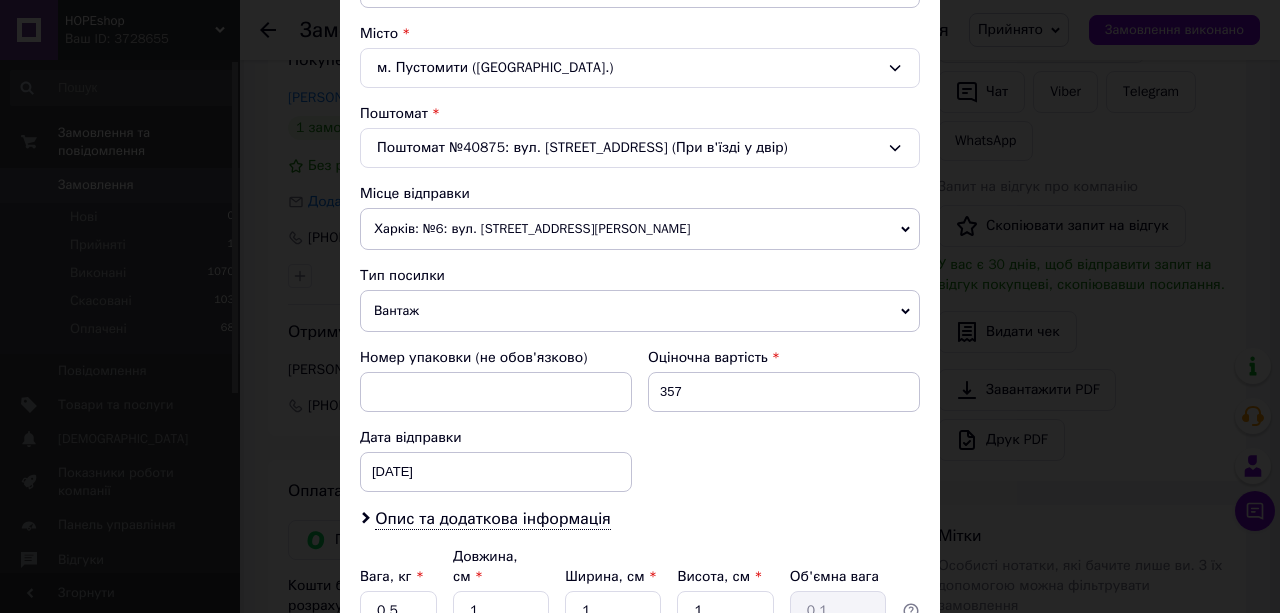 scroll, scrollTop: 600, scrollLeft: 0, axis: vertical 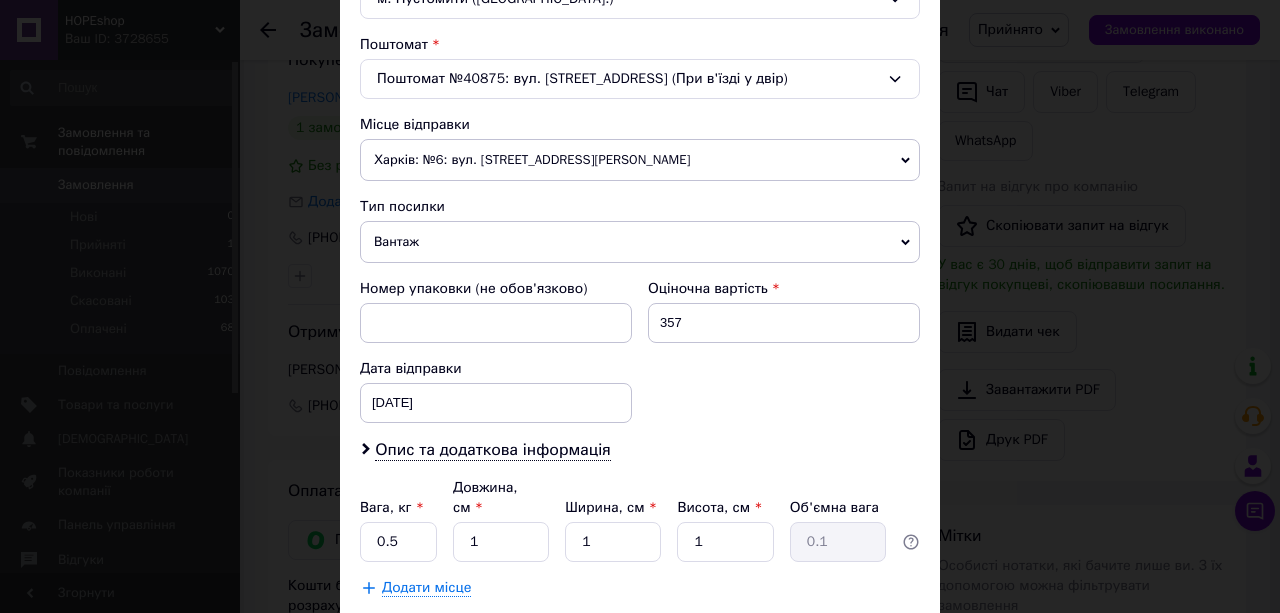click on "Харків: №6: вул. [STREET_ADDRESS][PERSON_NAME]" at bounding box center (640, 160) 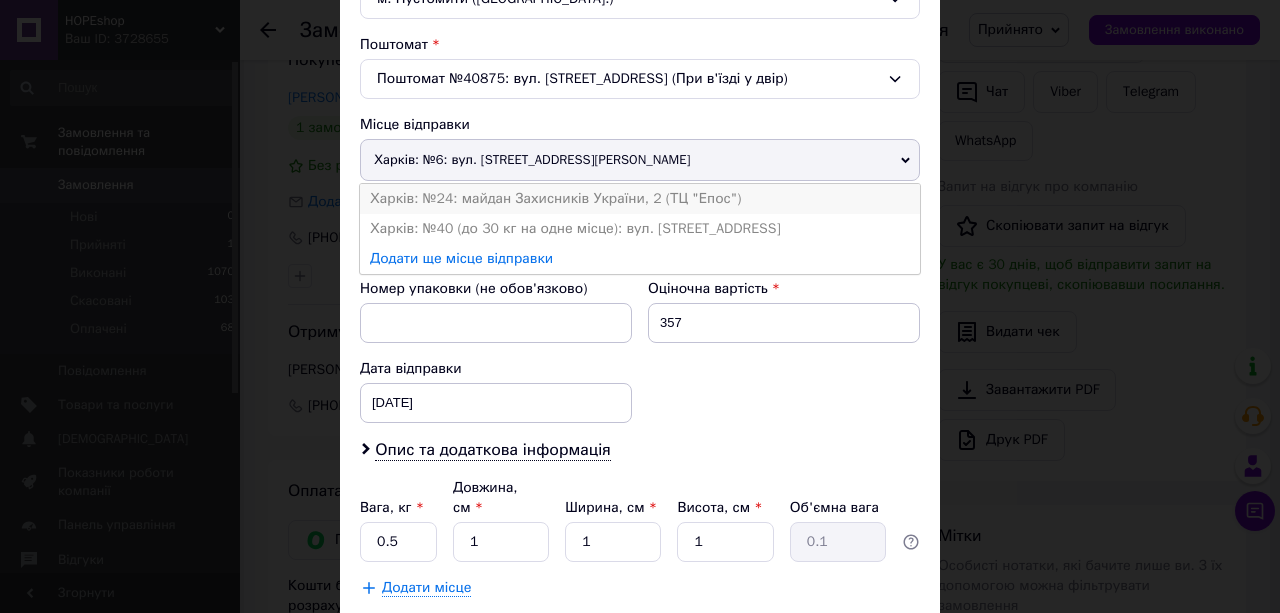 click on "Харків: №24: майдан Захисників України, 2 (ТЦ "Епос")" at bounding box center [640, 199] 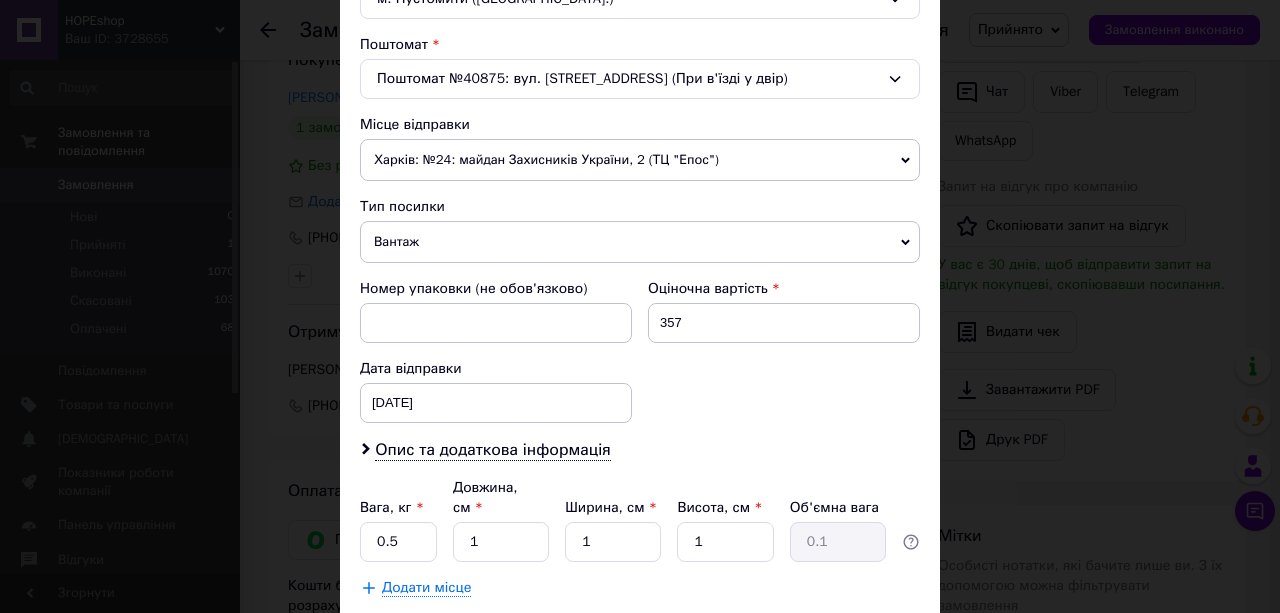 click on "Вантаж" at bounding box center [640, 242] 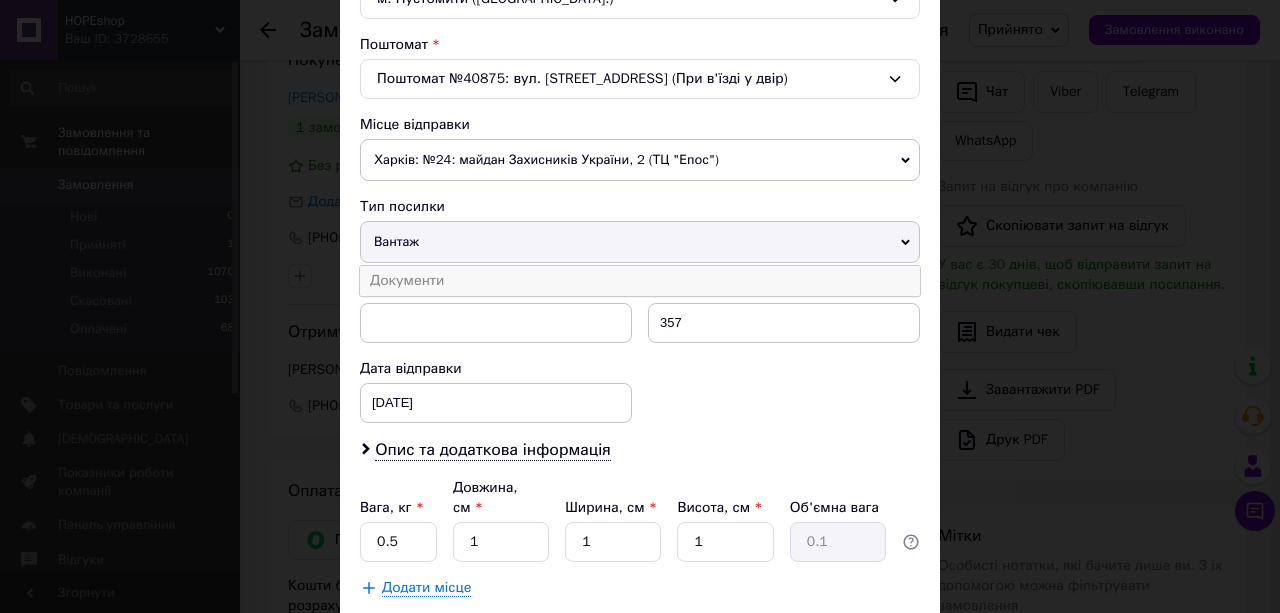 click on "Документи" at bounding box center [640, 281] 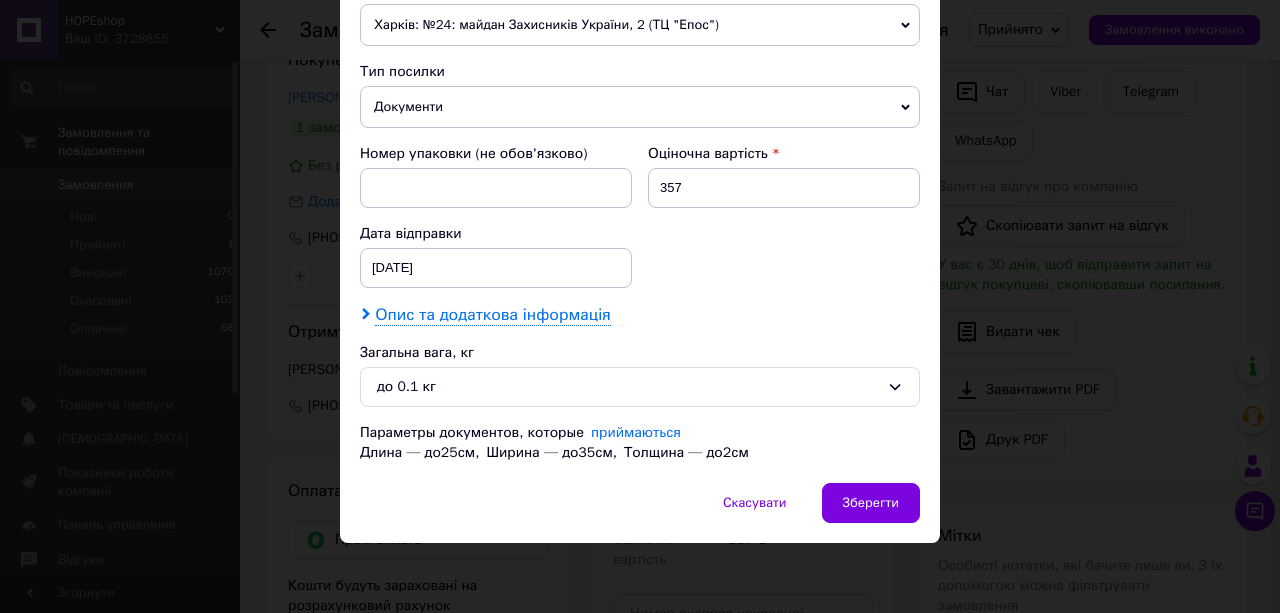scroll, scrollTop: 800, scrollLeft: 0, axis: vertical 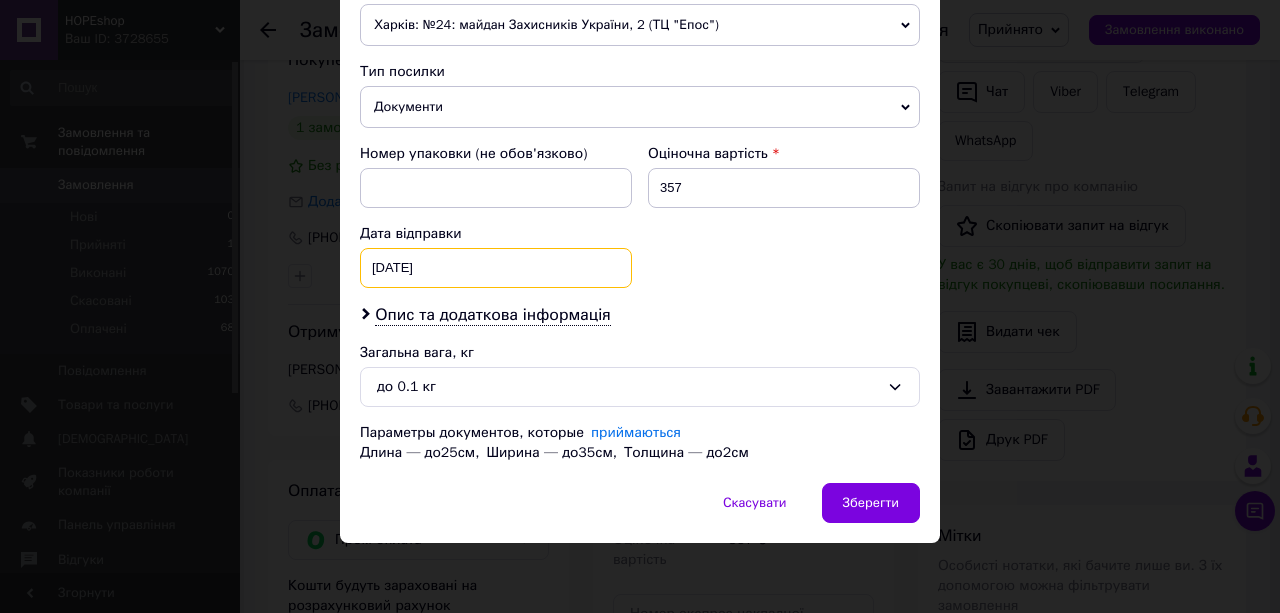 click on "[DATE] < 2025 > < Июль > Пн Вт Ср Чт Пт Сб Вс 30 1 2 3 4 5 6 7 8 9 10 11 12 13 14 15 16 17 18 19 20 21 22 23 24 25 26 27 28 29 30 31 1 2 3 4 5 6 7 8 9 10" at bounding box center (496, 268) 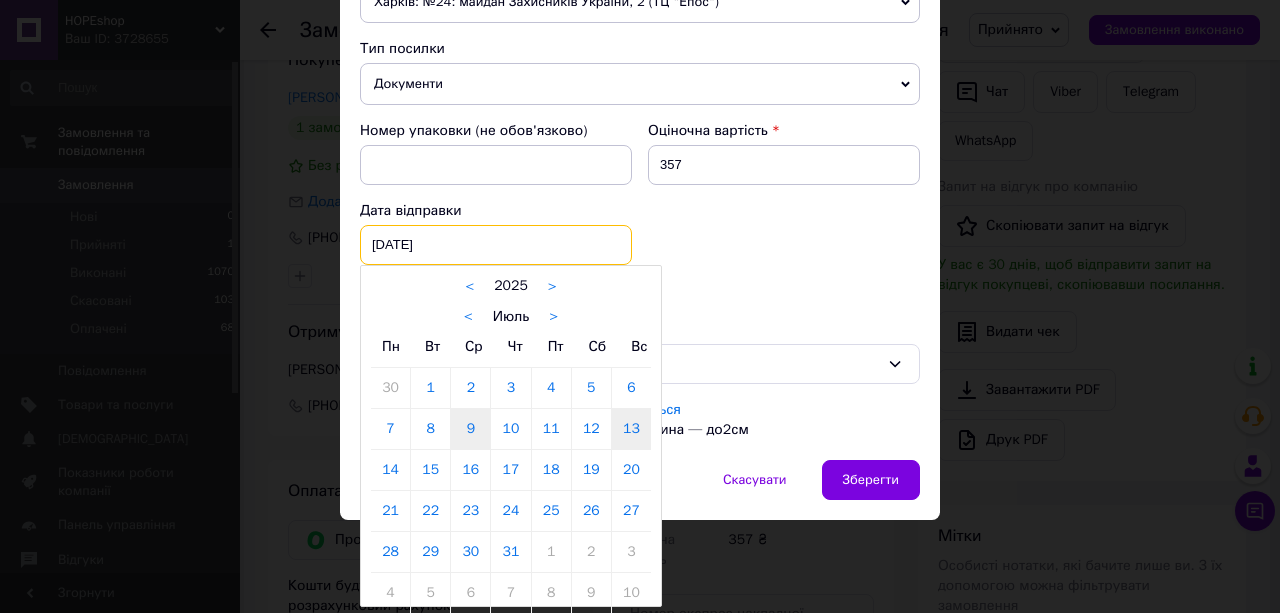 scroll, scrollTop: 917, scrollLeft: 0, axis: vertical 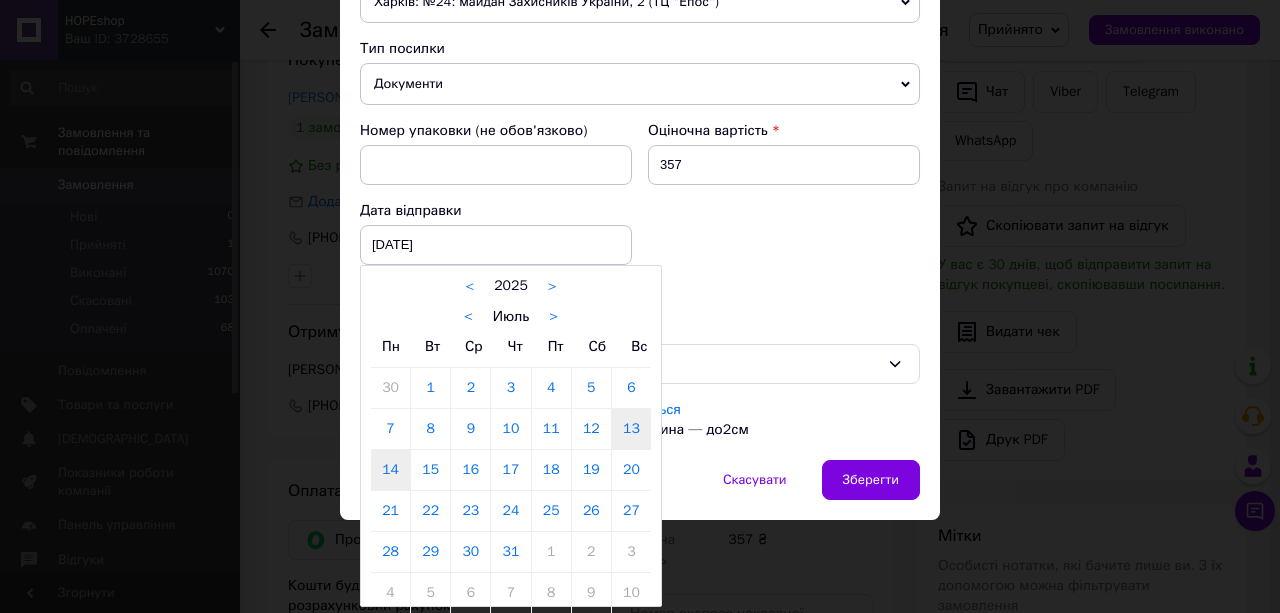 click on "14" at bounding box center (390, 470) 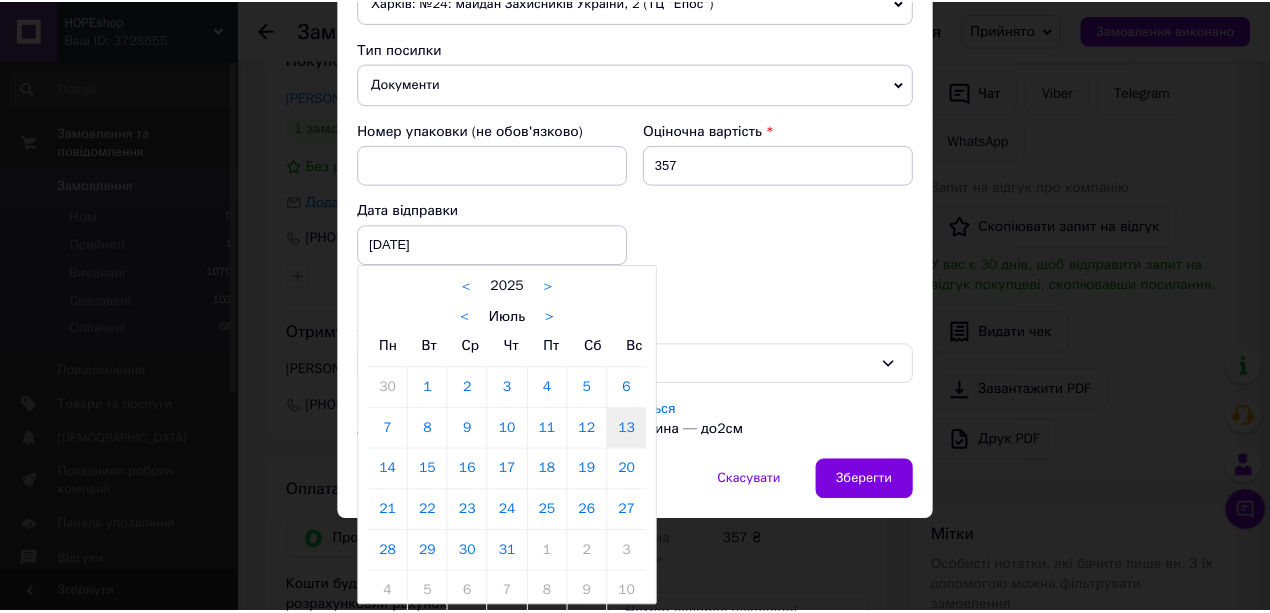 scroll, scrollTop: 872, scrollLeft: 0, axis: vertical 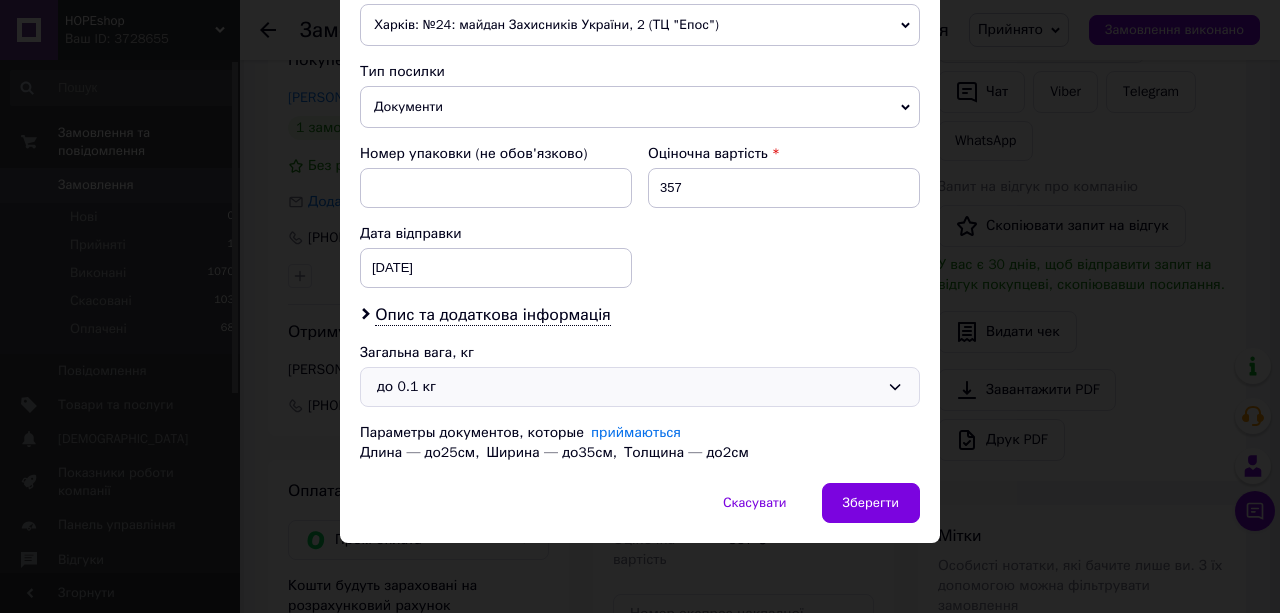 click on "до 0.1 кг" at bounding box center (628, 387) 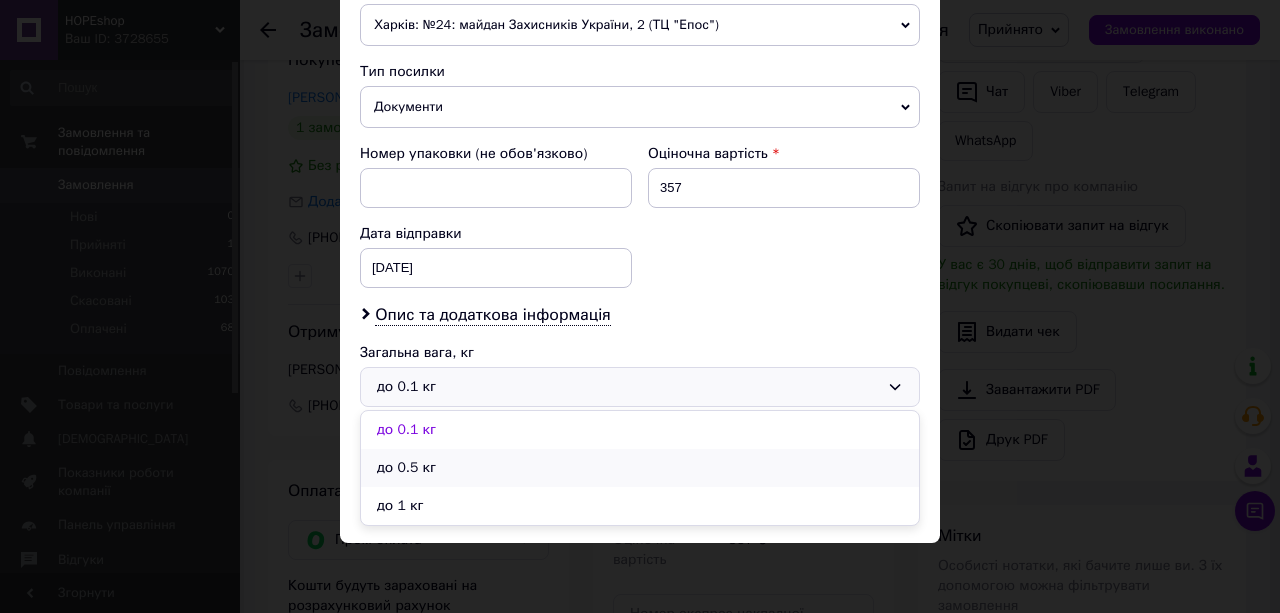 click on "до 0.5 кг" at bounding box center (640, 468) 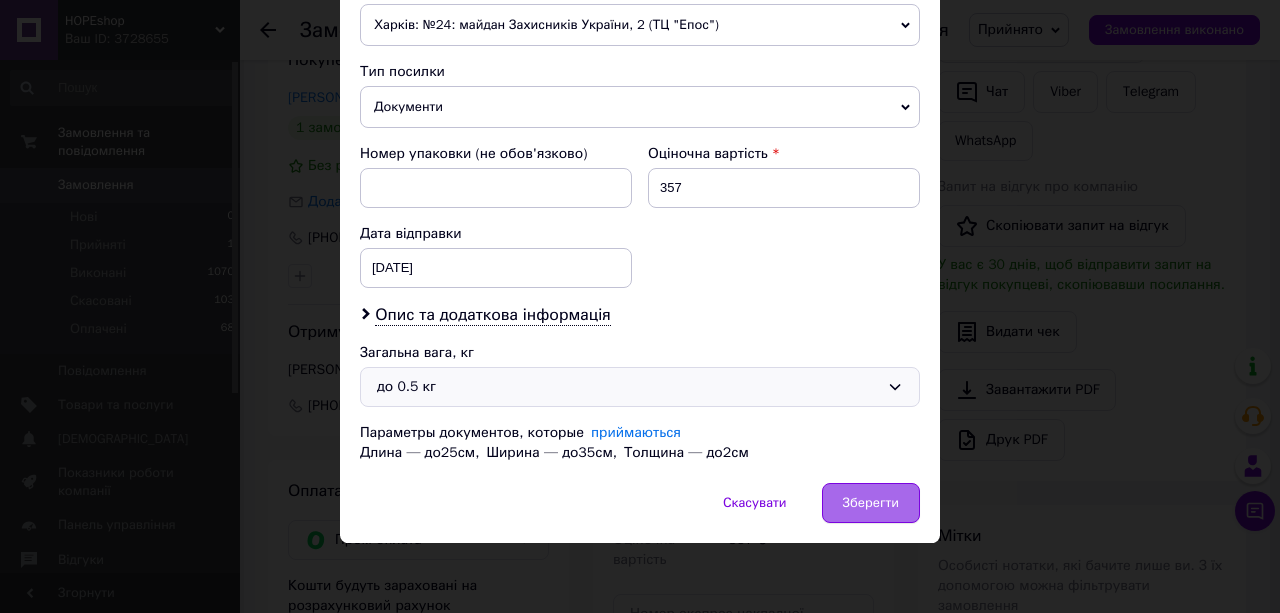 click on "Зберегти" at bounding box center (871, 503) 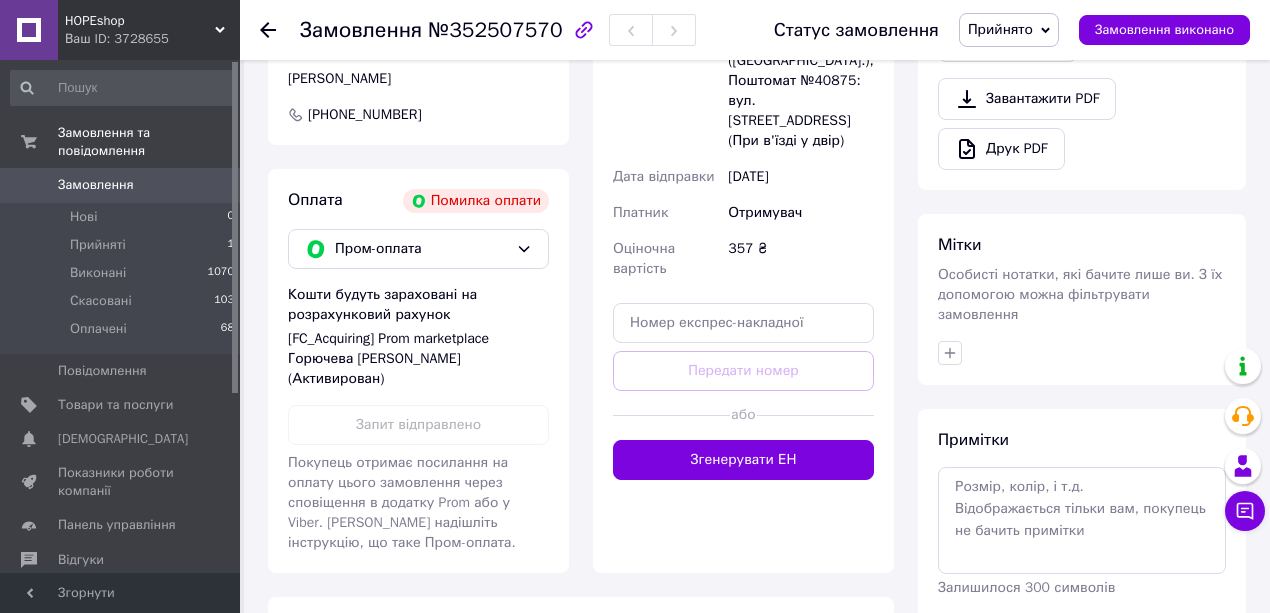 scroll, scrollTop: 800, scrollLeft: 0, axis: vertical 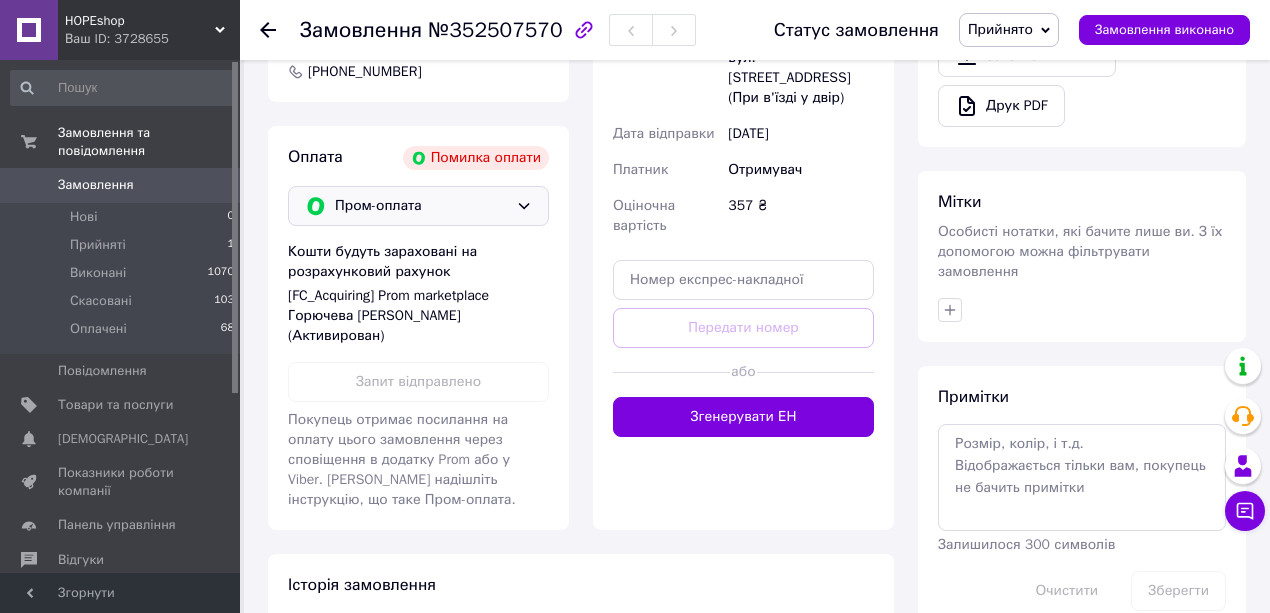 click 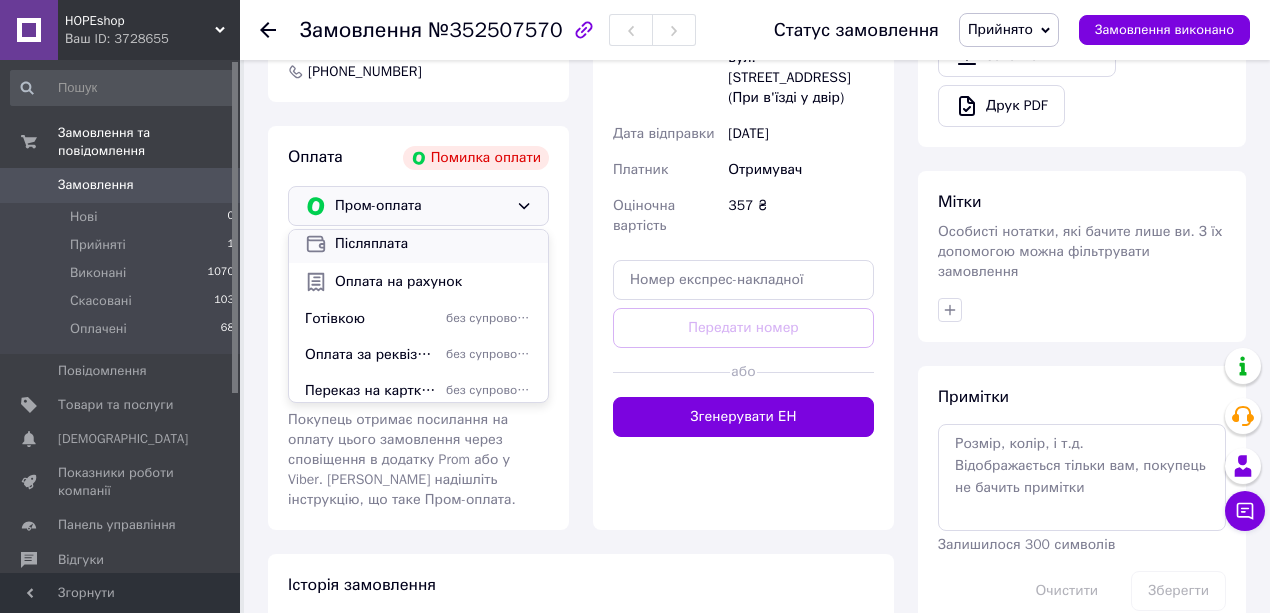 scroll, scrollTop: 66, scrollLeft: 0, axis: vertical 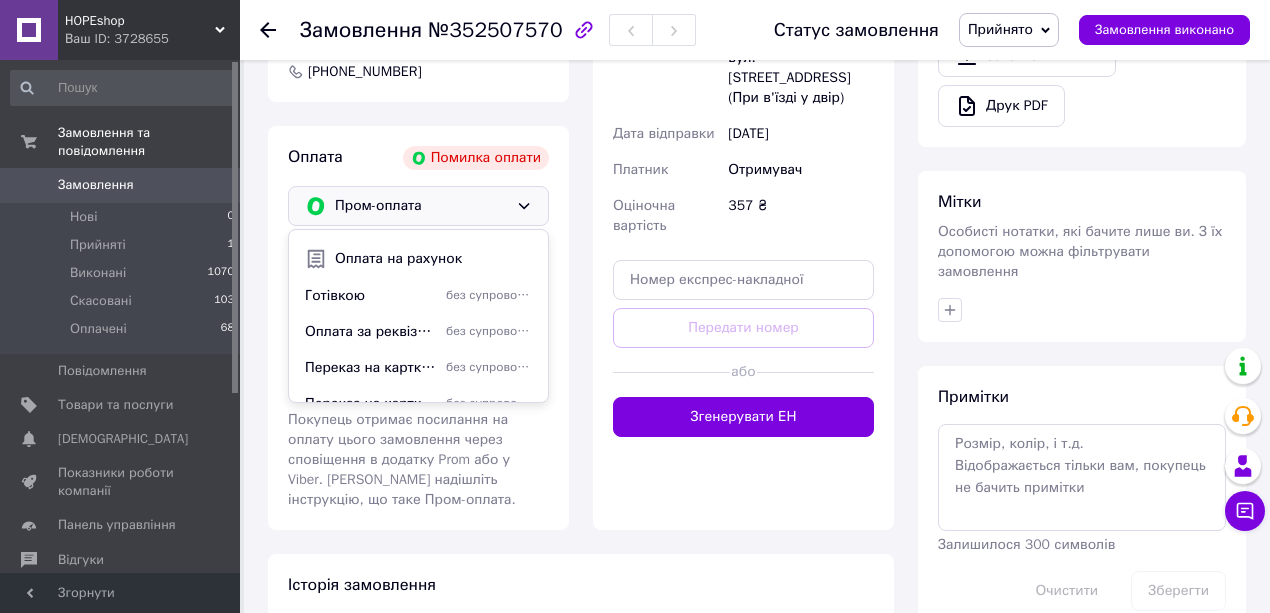 click on "Доставка [PERSON_NAME] Вкажіть номер експрес-накладної Обов'язково введіть номер експрес-накладної,
якщо створювали її не на цій сторінці. У разі,
якщо номер ЕН не буде доданий, ми не зможемо
виплатити гроші за замовлення Мобільний номер покупця (із замовлення) повинен відповідати номеру отримувача за накладною Нова Пошта (платна) Отримувач [PERSON_NAME] Телефон отримувача [PHONE_NUMBER] Адреса м. Пустомити ([GEOGRAPHIC_DATA].), Поштомат №40875: вул. [STREET_ADDRESS] (При в'їзді у двір) Дата відправки [DATE] Платник Отримувач Оціночна вартість 357 ₴ Передати номер або 357 < >" at bounding box center (743, 112) 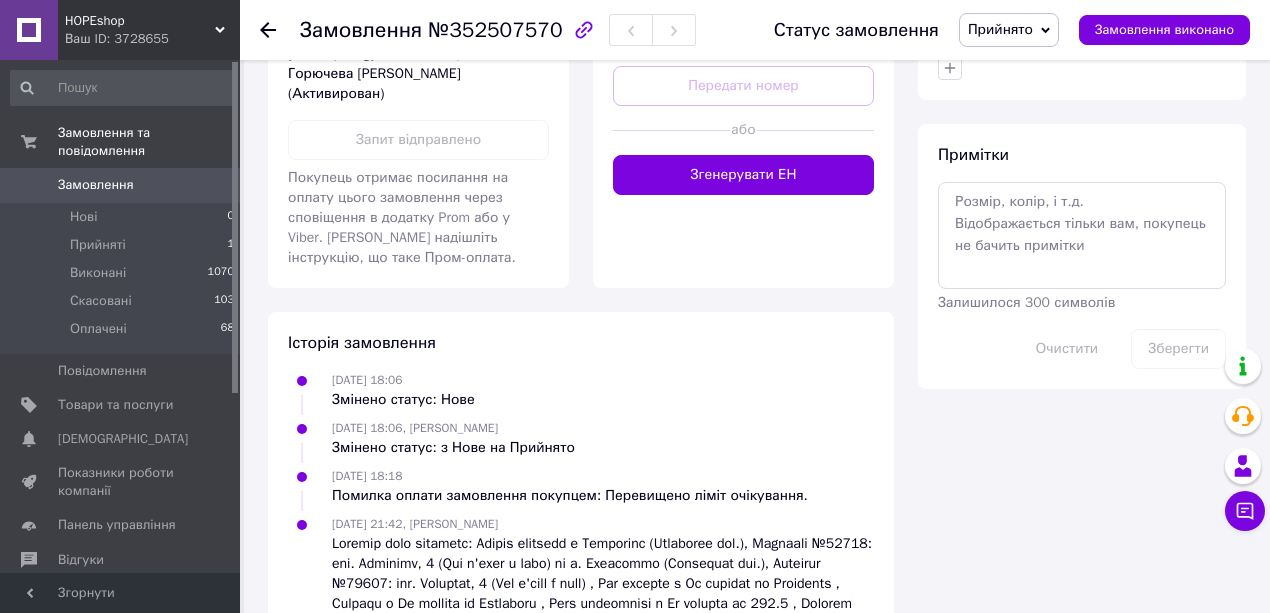 scroll, scrollTop: 1066, scrollLeft: 0, axis: vertical 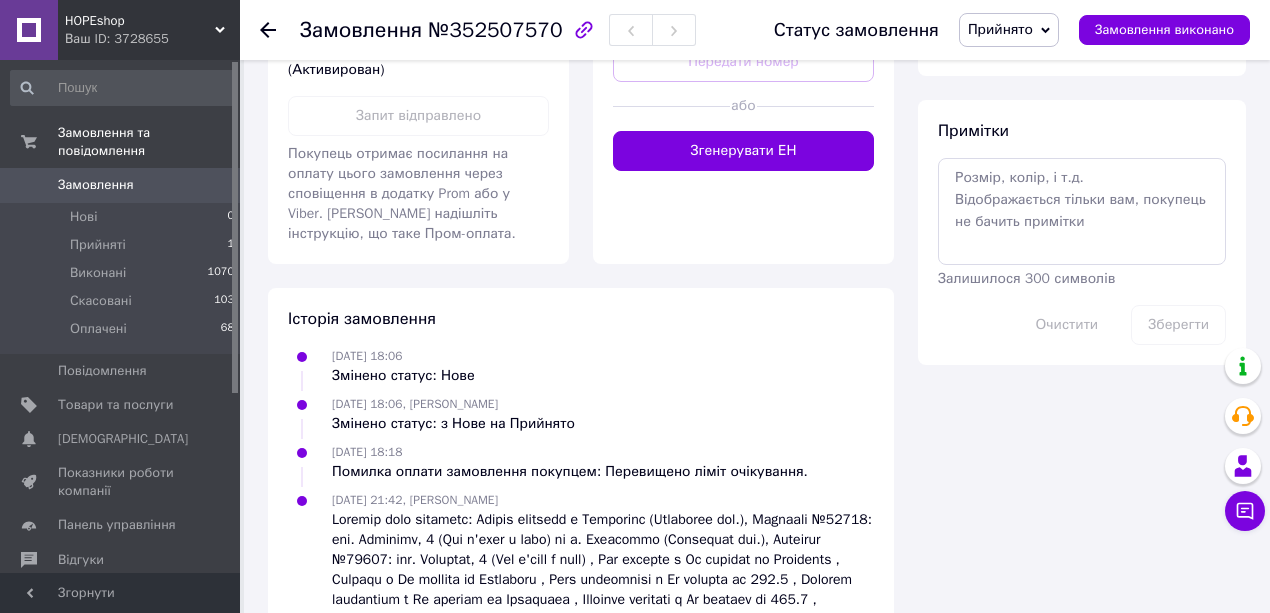 click on "Пром-оплата" at bounding box center [421, -60] 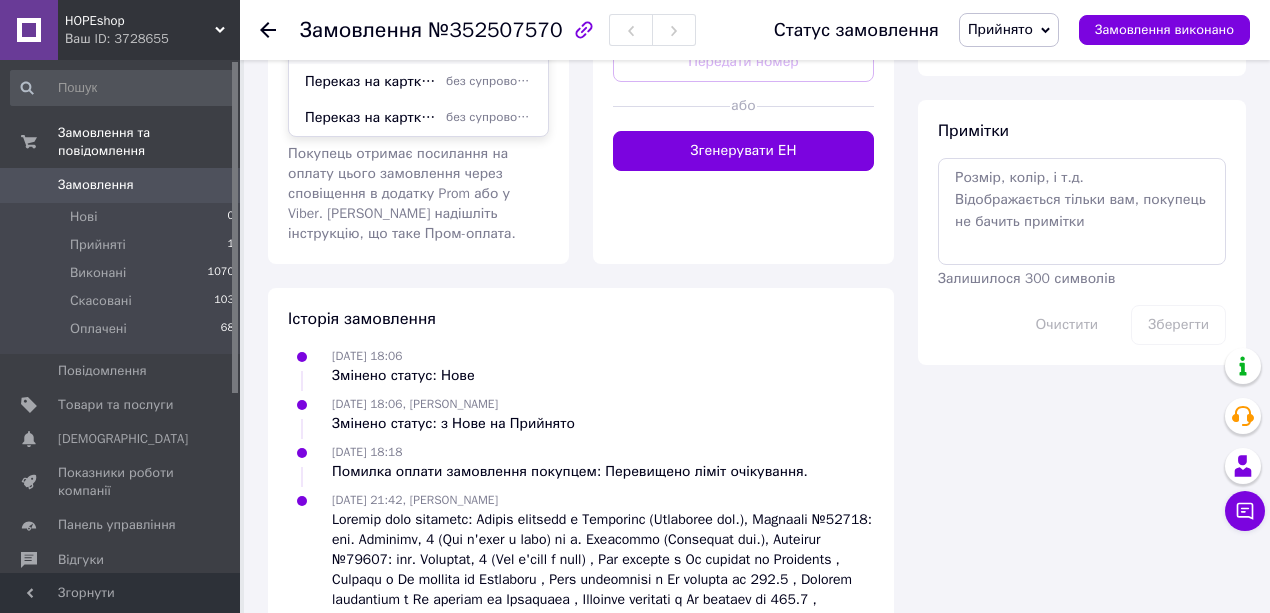 scroll, scrollTop: 92, scrollLeft: 0, axis: vertical 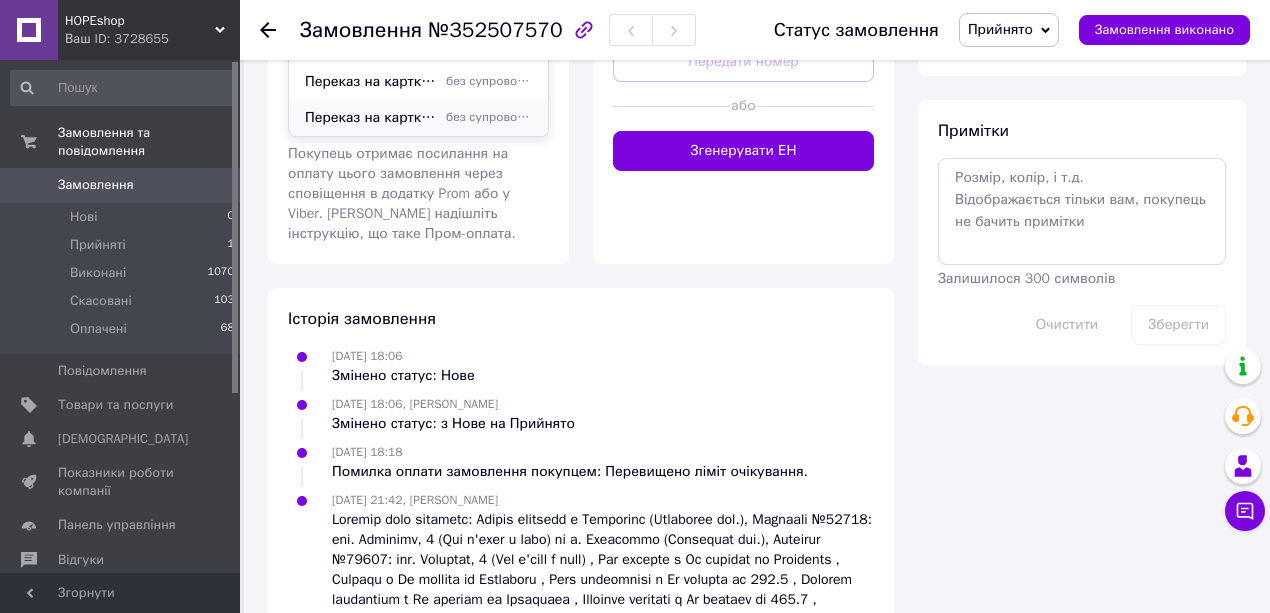 click on "Переказ на картку МоноБанку" at bounding box center [371, 118] 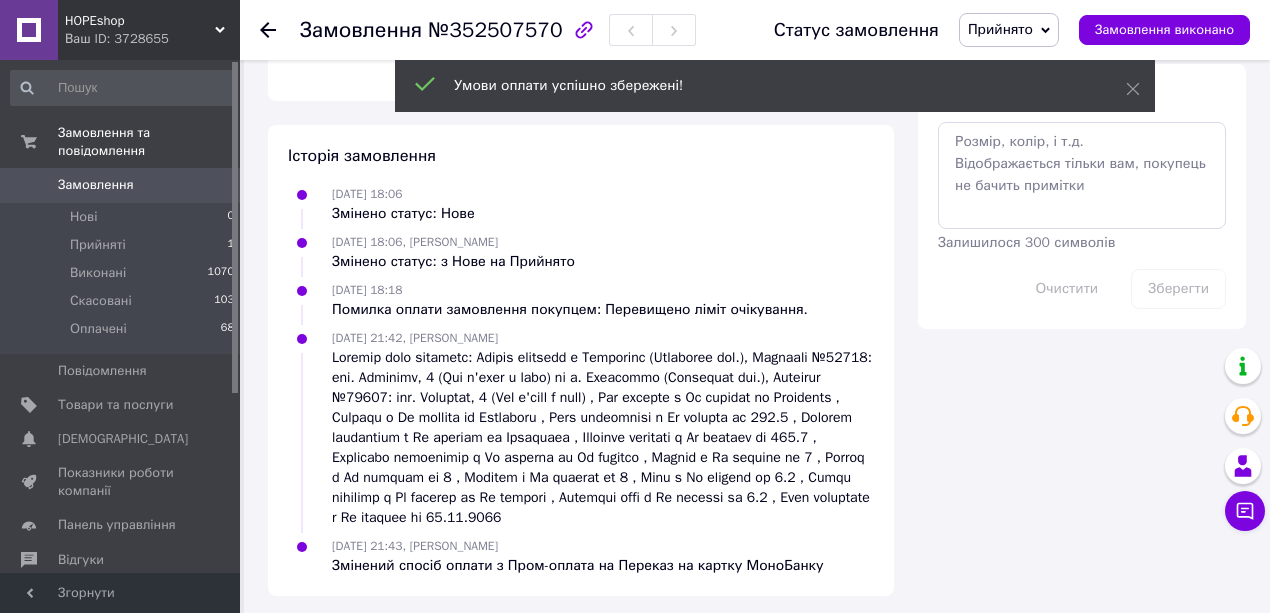 scroll, scrollTop: 7, scrollLeft: 0, axis: vertical 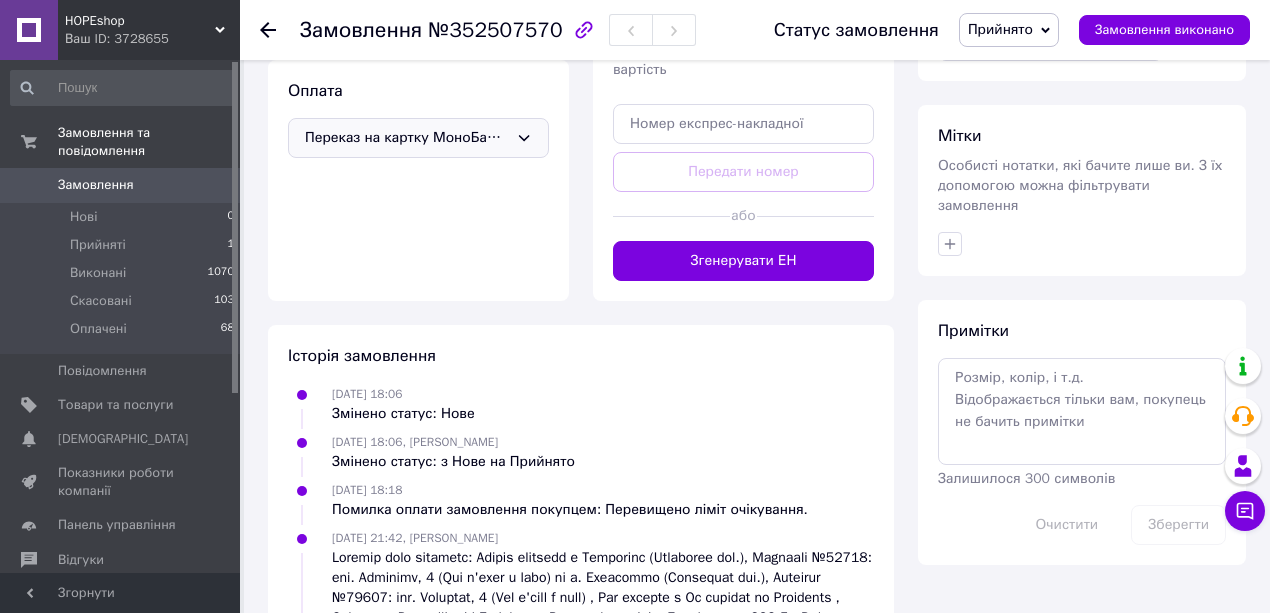 click on "Переказ на картку МоноБанку" at bounding box center (406, 138) 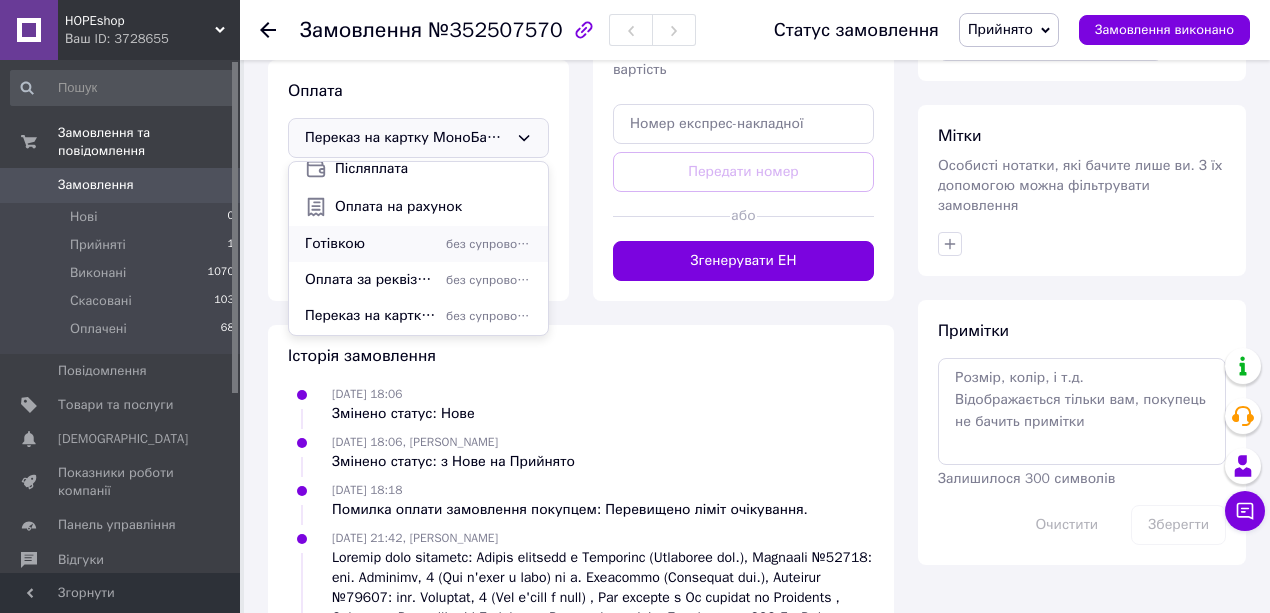 scroll, scrollTop: 92, scrollLeft: 0, axis: vertical 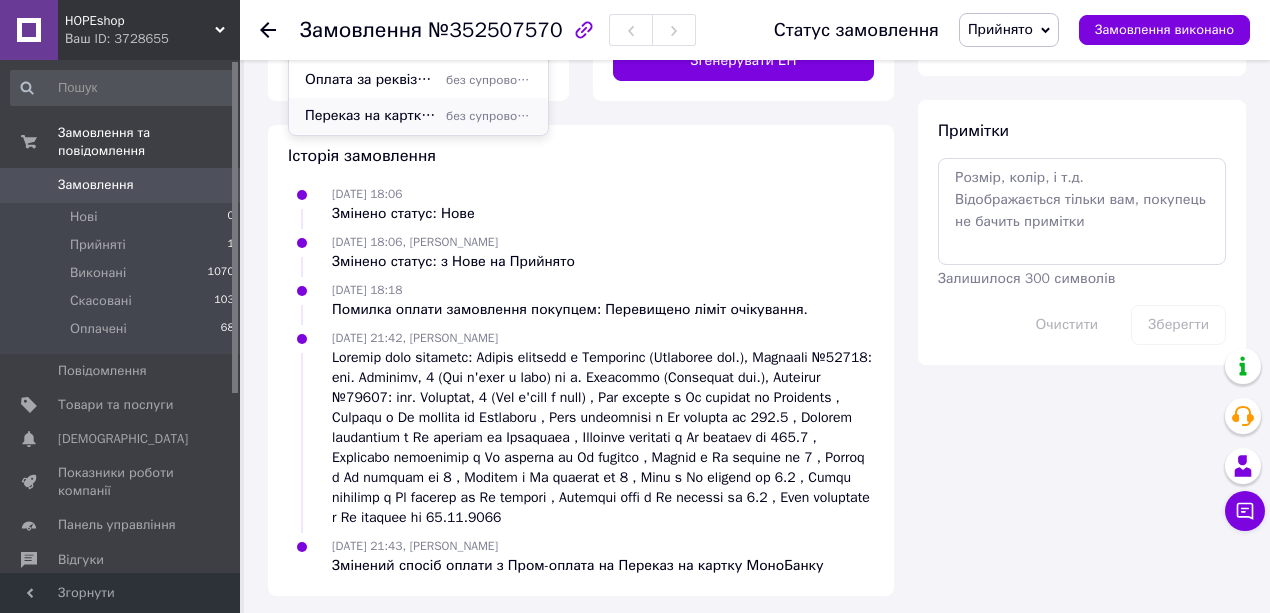 click on "Переказ на картку ПриватБанку" at bounding box center [371, 116] 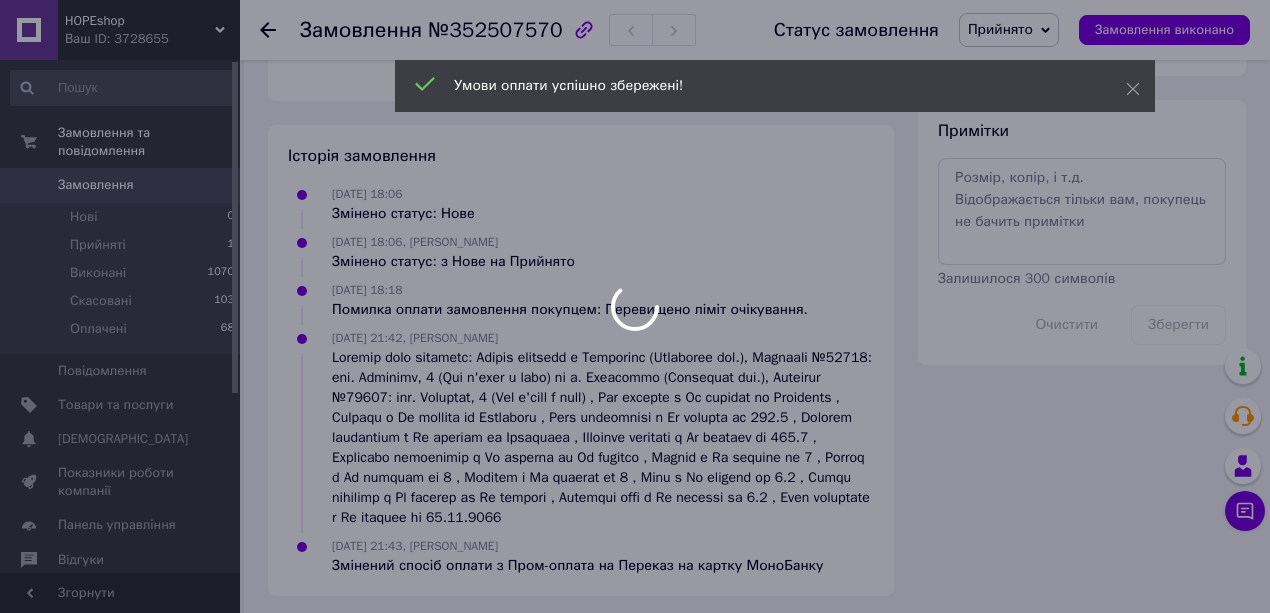 scroll, scrollTop: 90, scrollLeft: 0, axis: vertical 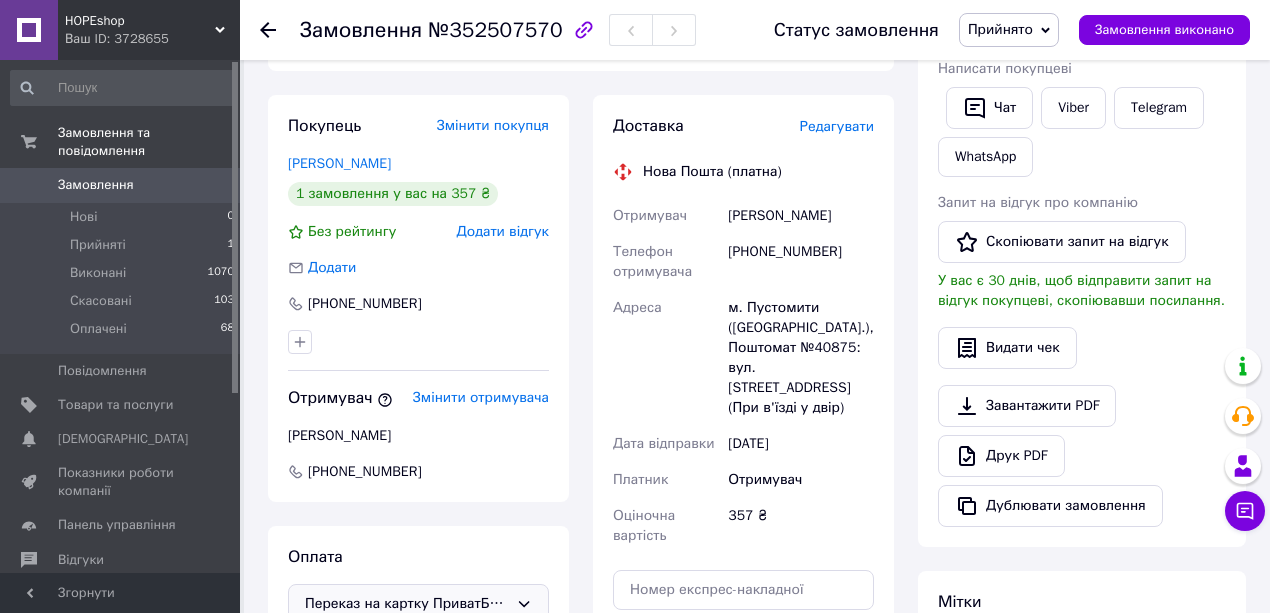 click on "Редагувати" at bounding box center [837, 126] 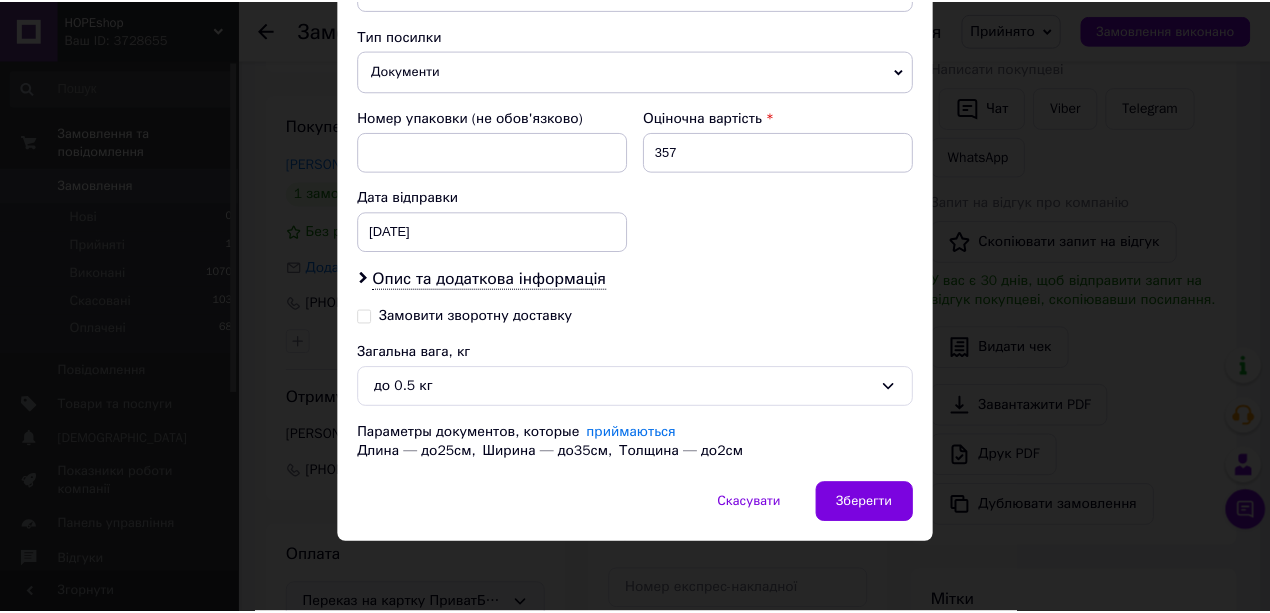 scroll, scrollTop: 866, scrollLeft: 0, axis: vertical 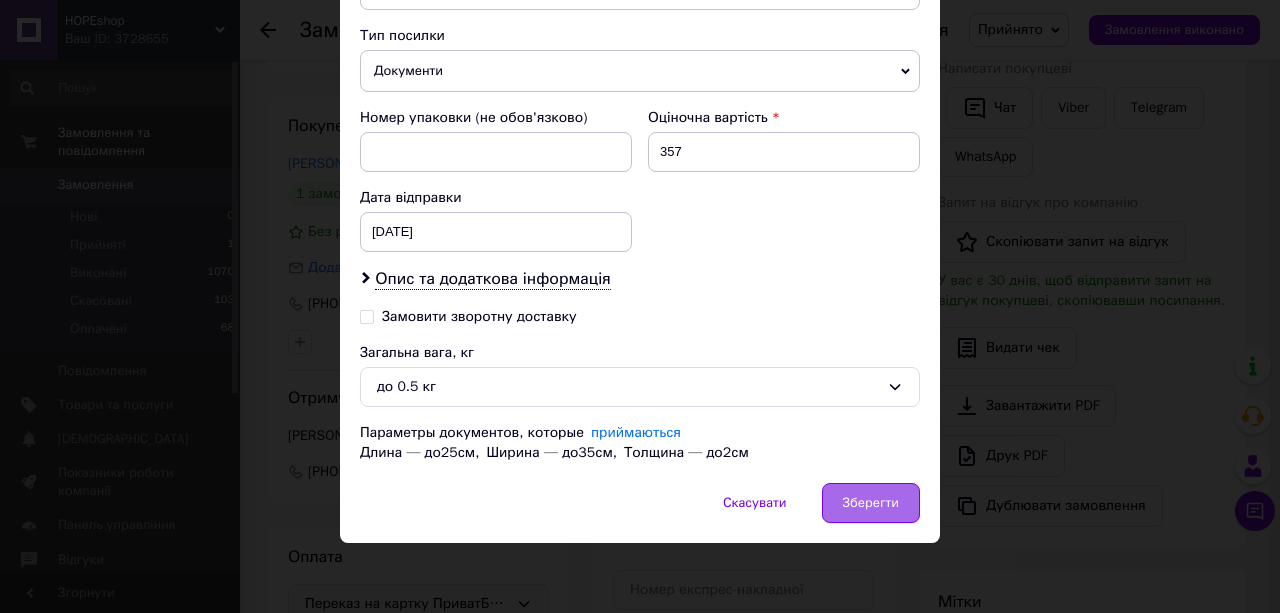 click on "Зберегти" at bounding box center [871, 503] 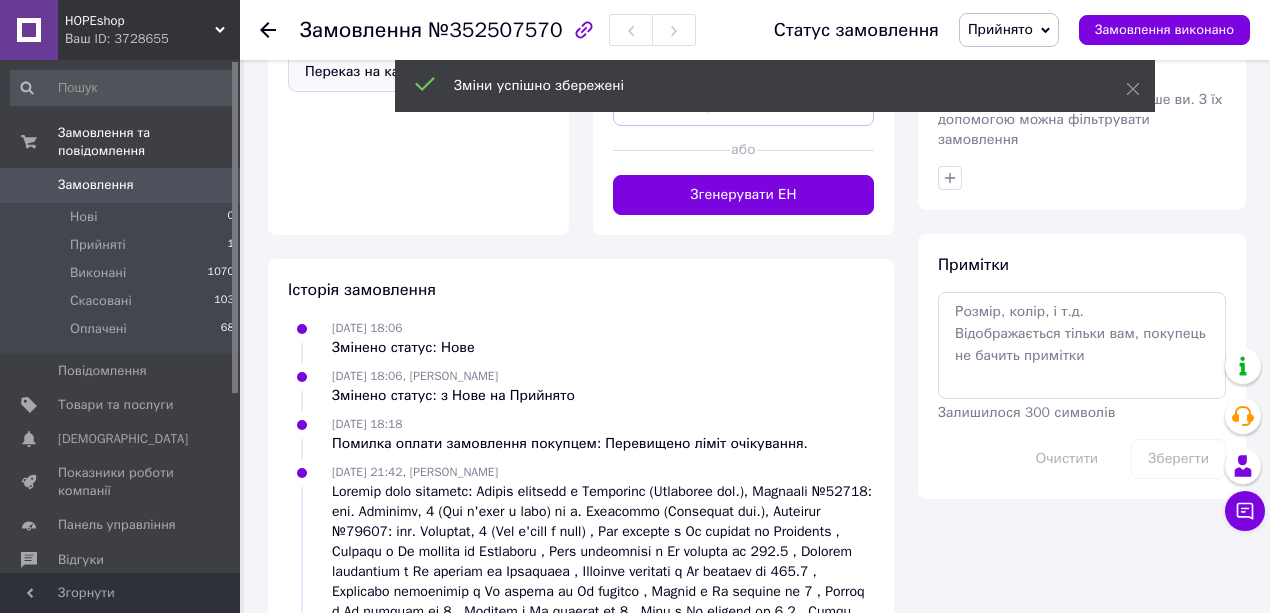 scroll, scrollTop: 933, scrollLeft: 0, axis: vertical 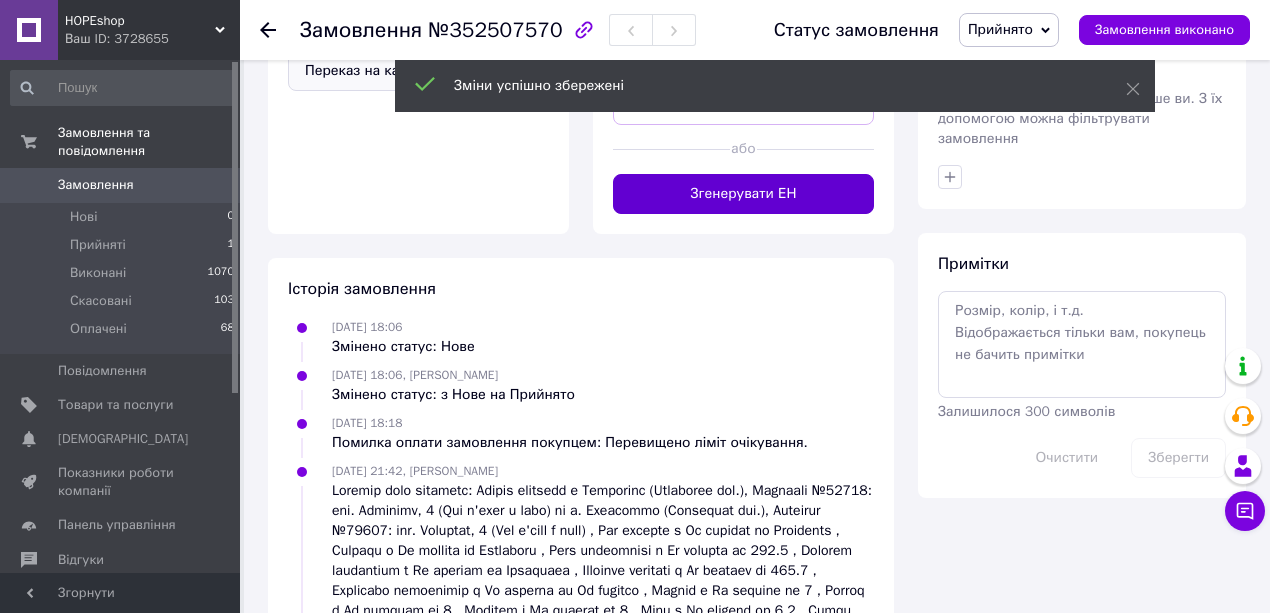 click on "Згенерувати ЕН" at bounding box center [743, 194] 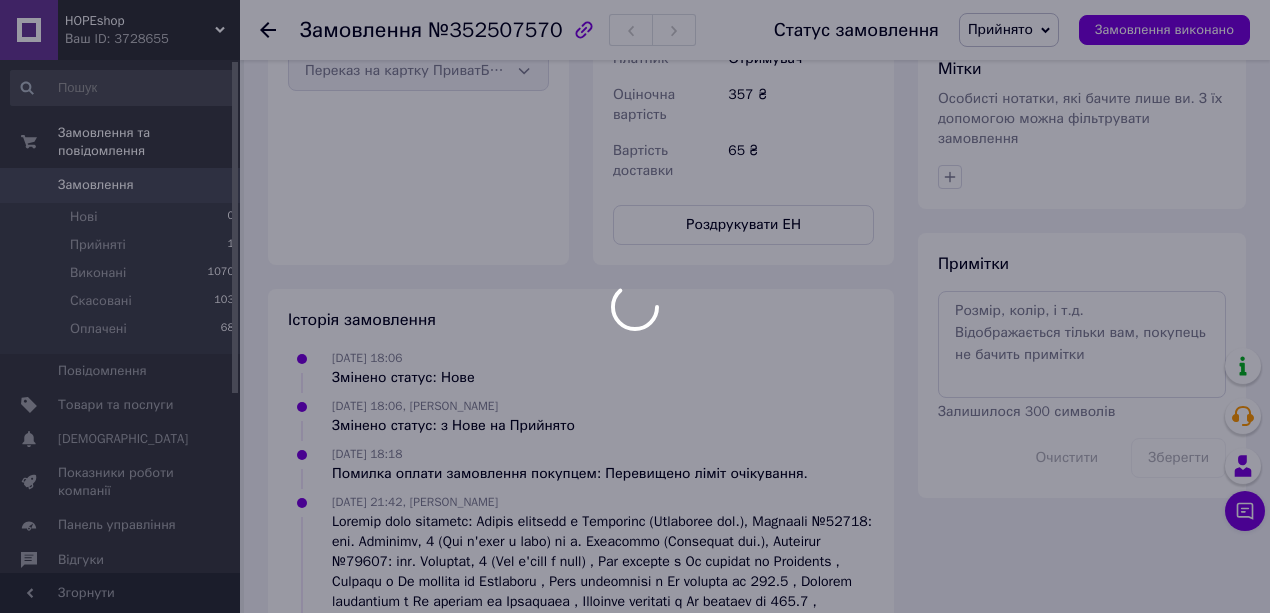scroll, scrollTop: 148, scrollLeft: 0, axis: vertical 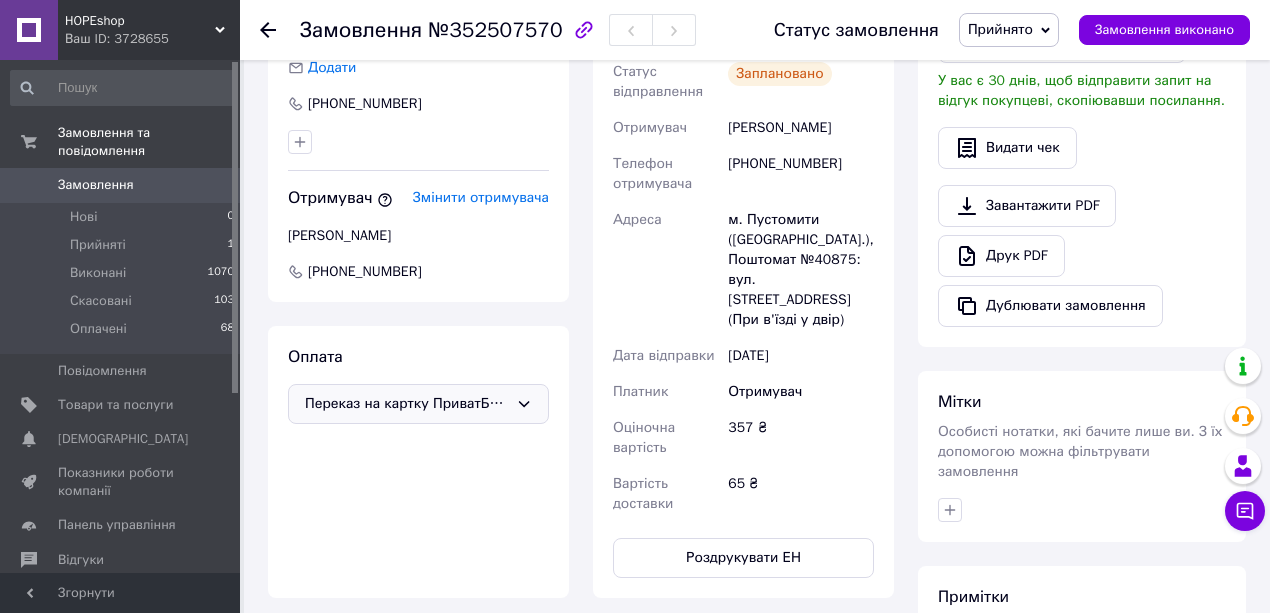 drag, startPoint x: 728, startPoint y: 96, endPoint x: 886, endPoint y: 131, distance: 161.83015 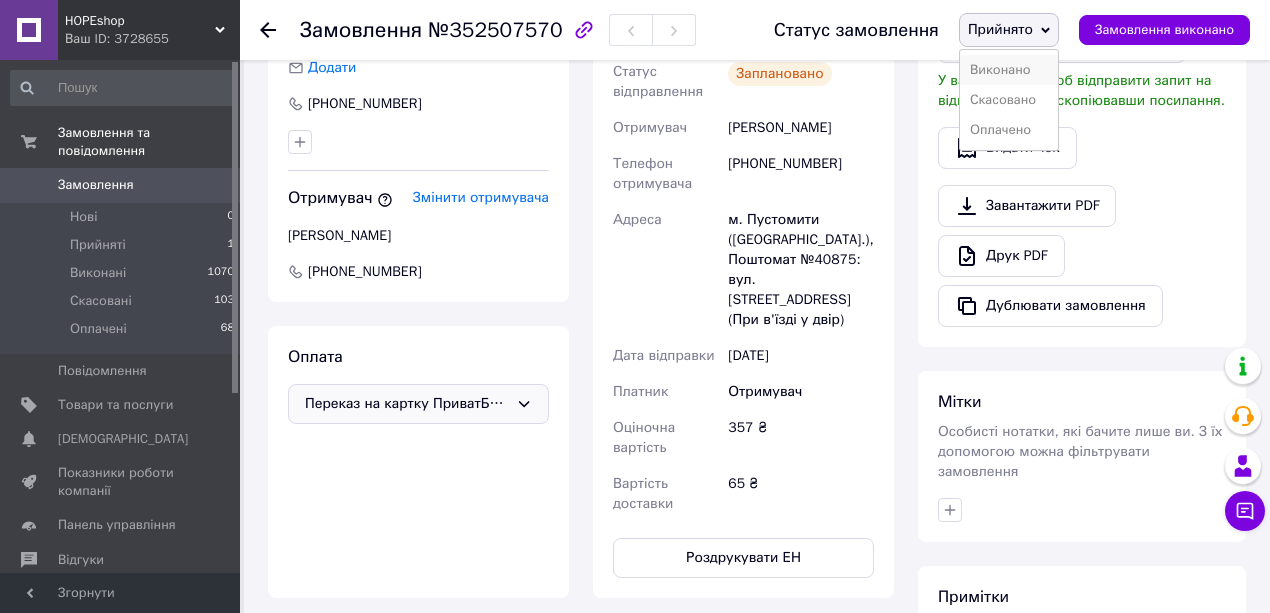 click on "Виконано" at bounding box center (1009, 70) 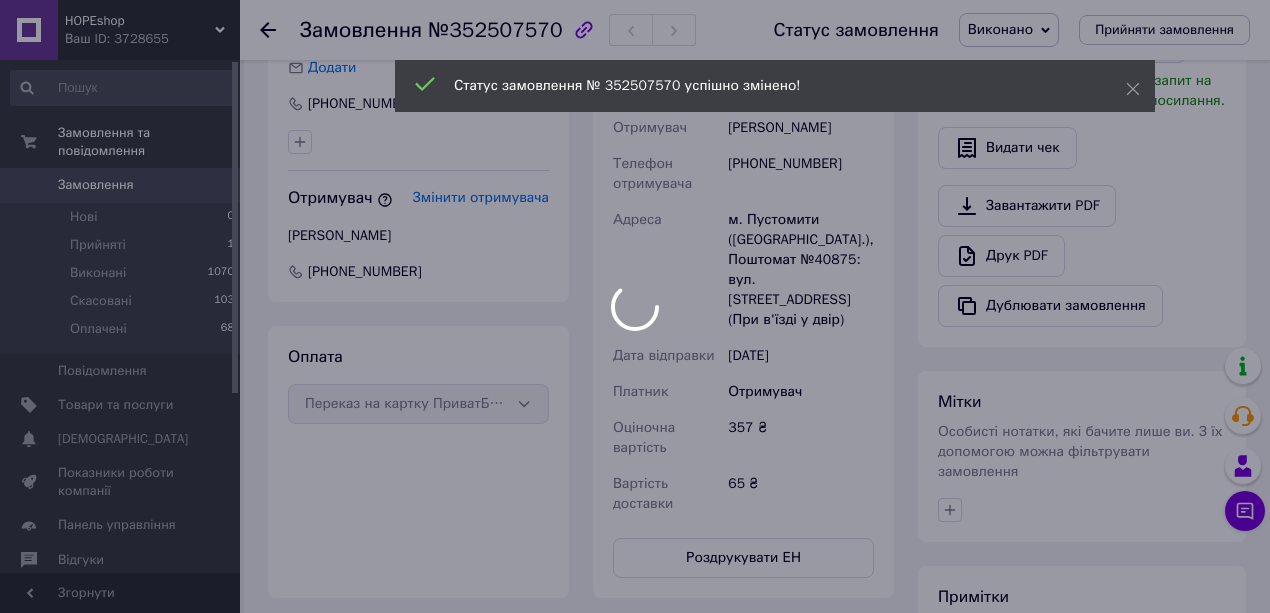 scroll, scrollTop: 206, scrollLeft: 0, axis: vertical 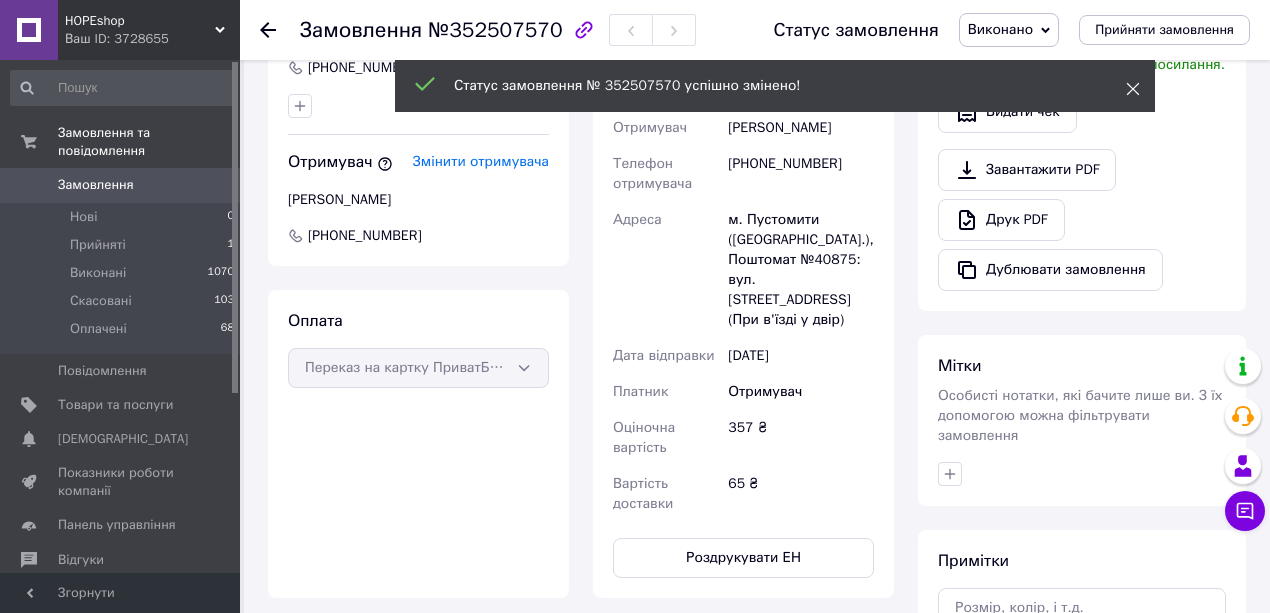 click 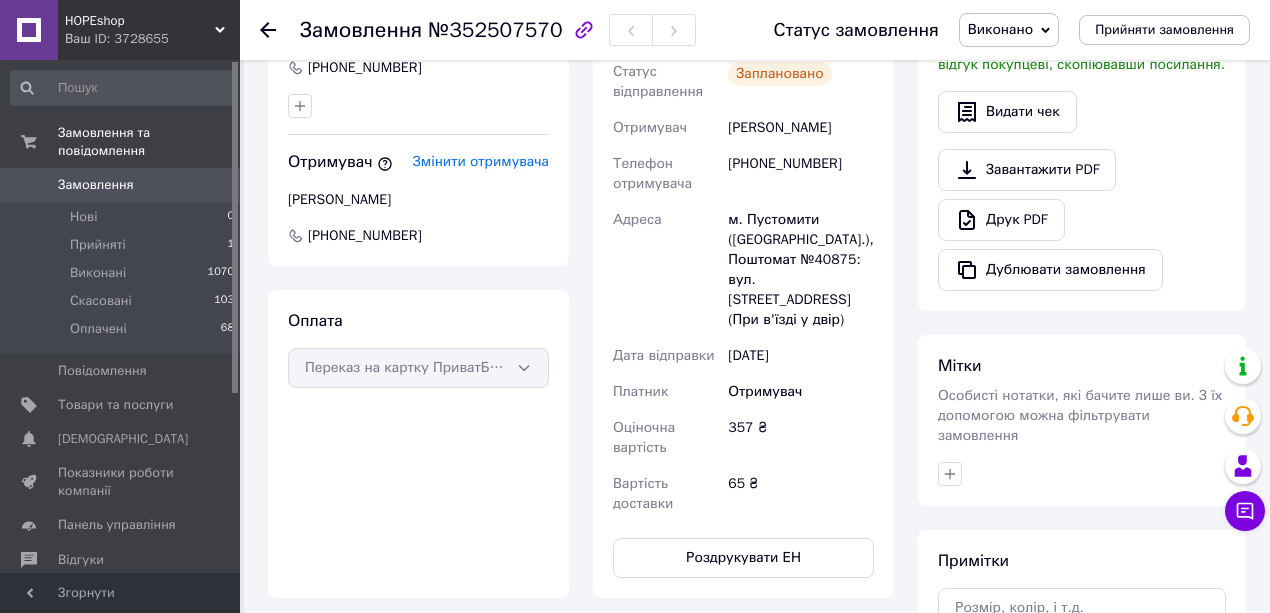 click on "Замовлення" at bounding box center [96, 185] 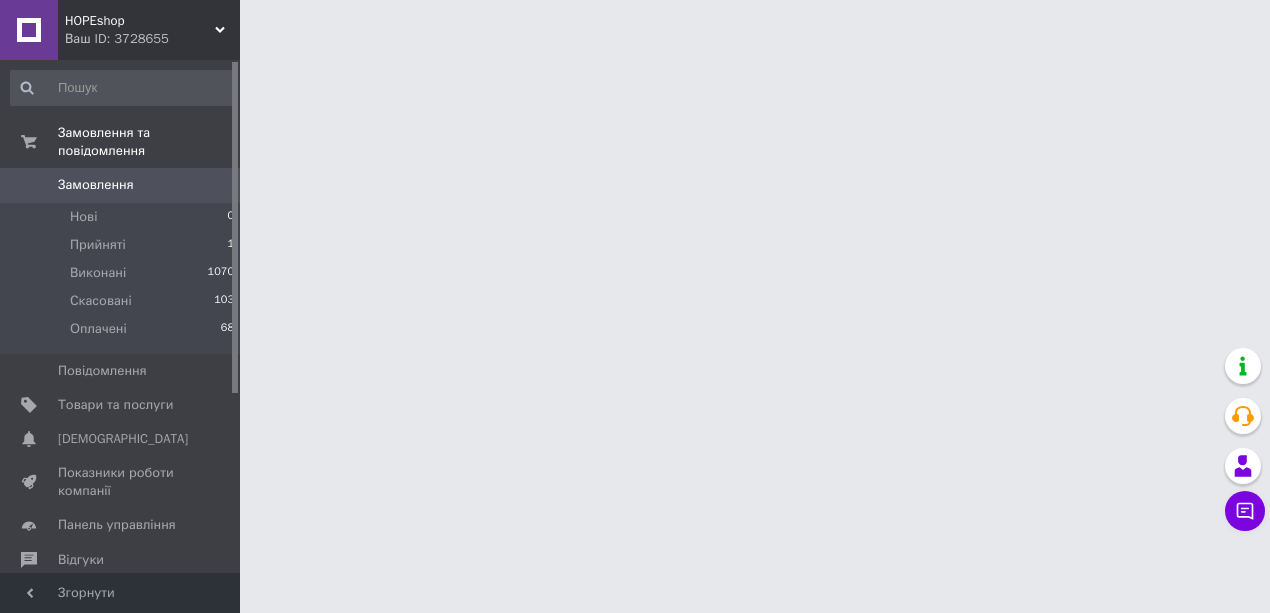 scroll, scrollTop: 0, scrollLeft: 0, axis: both 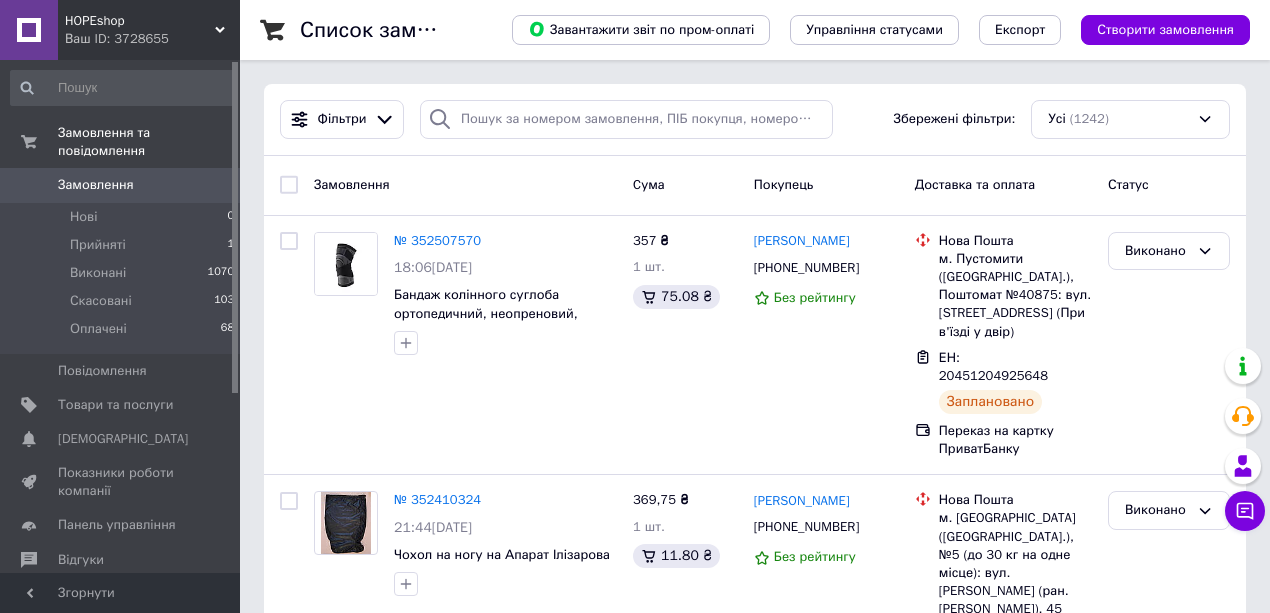 click 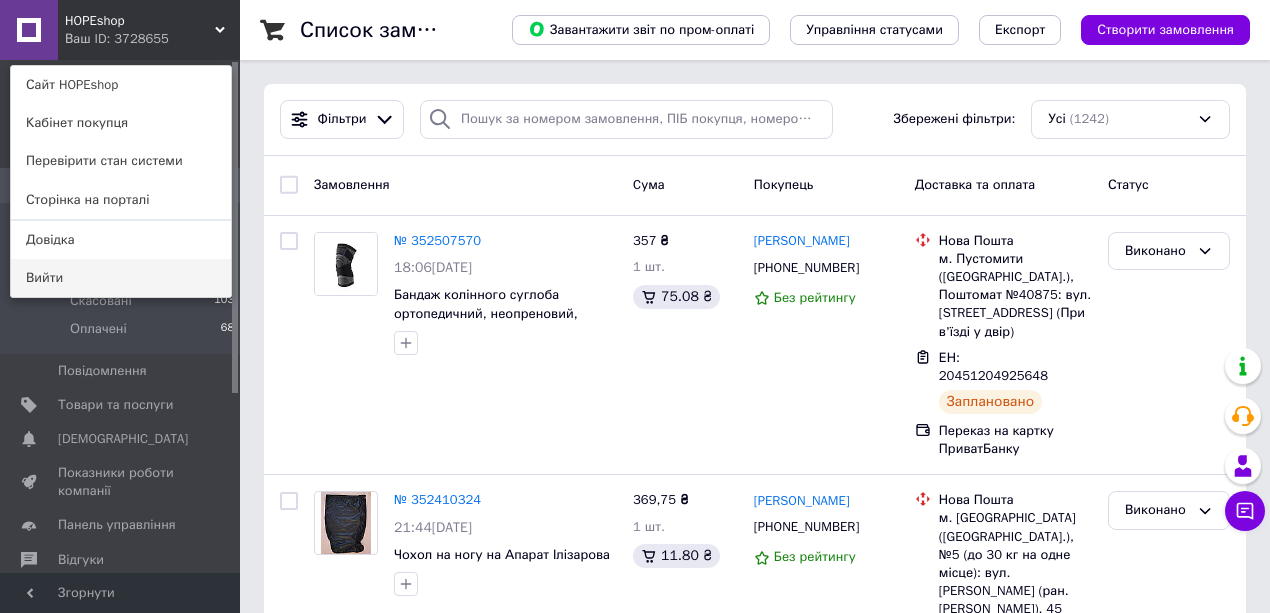 click on "Вийти" at bounding box center (121, 278) 